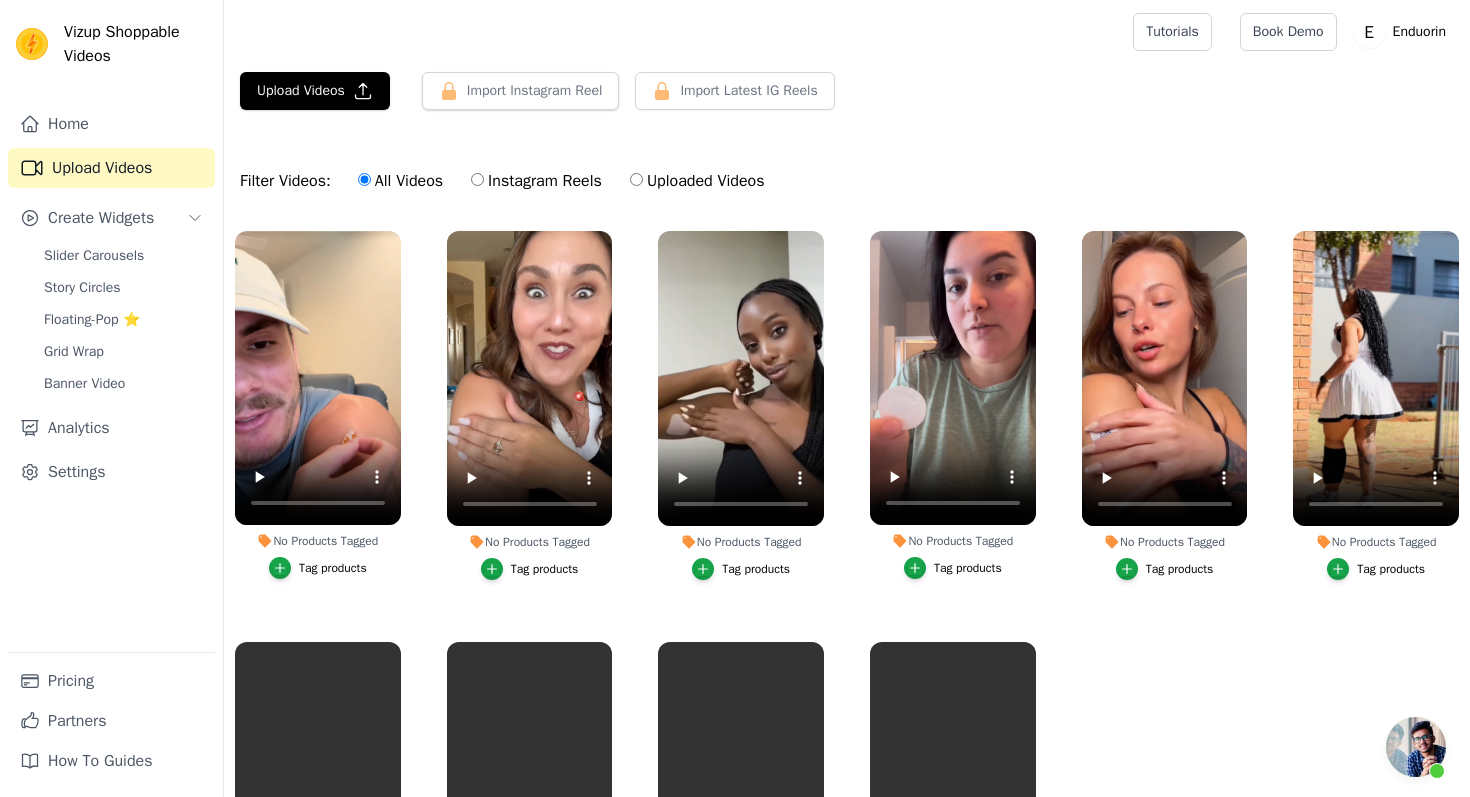 scroll, scrollTop: 0, scrollLeft: 0, axis: both 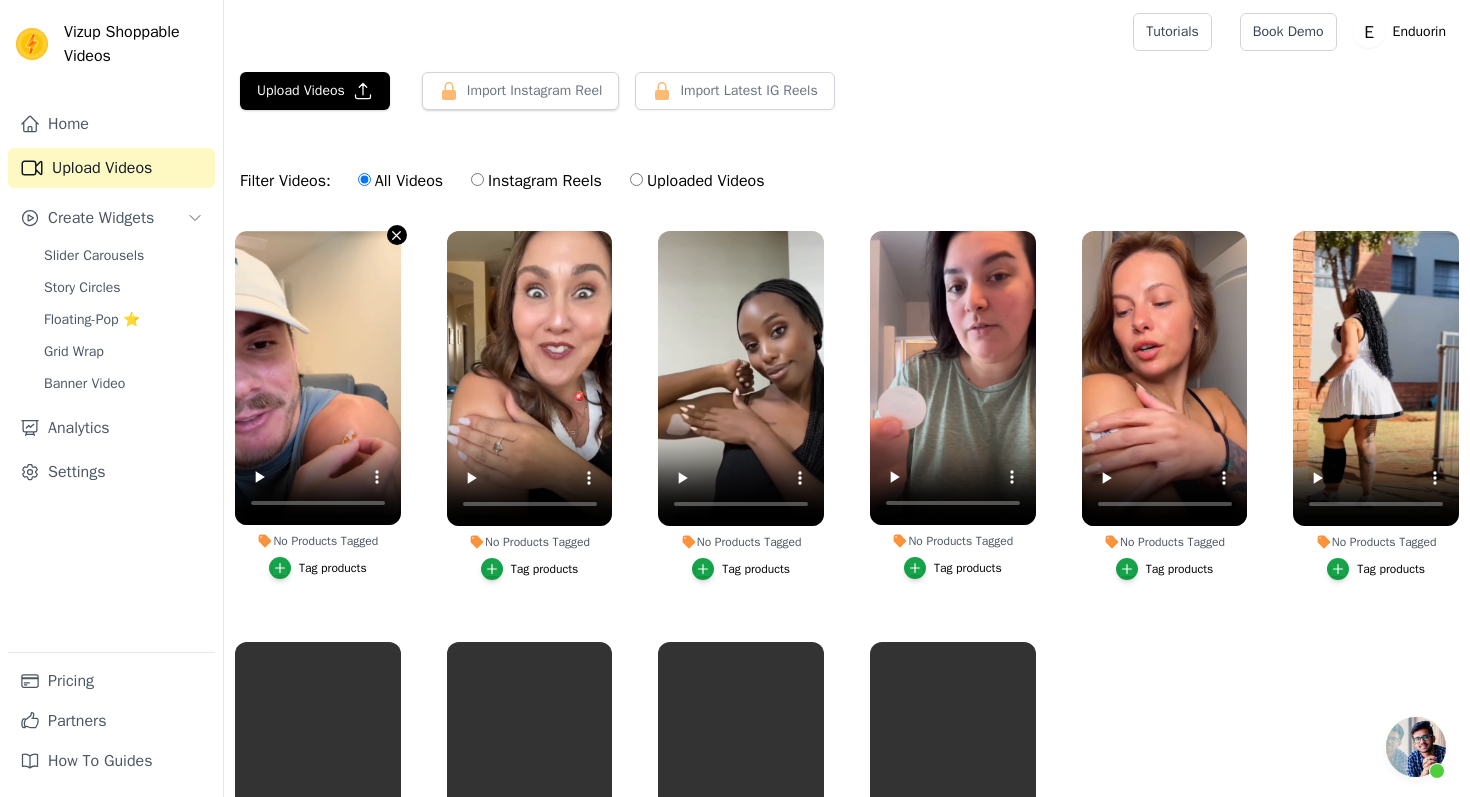click 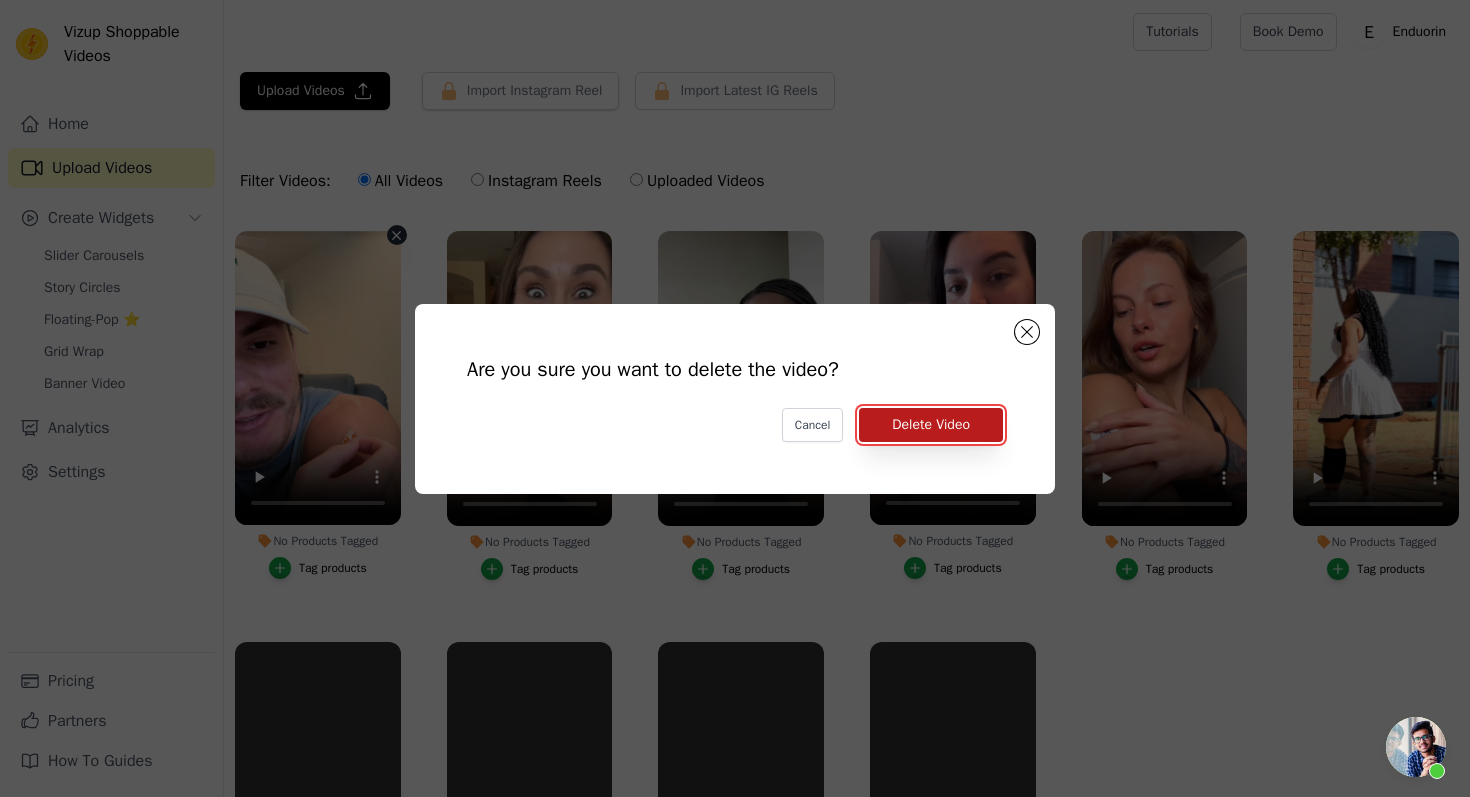 click on "Delete Video" at bounding box center (931, 425) 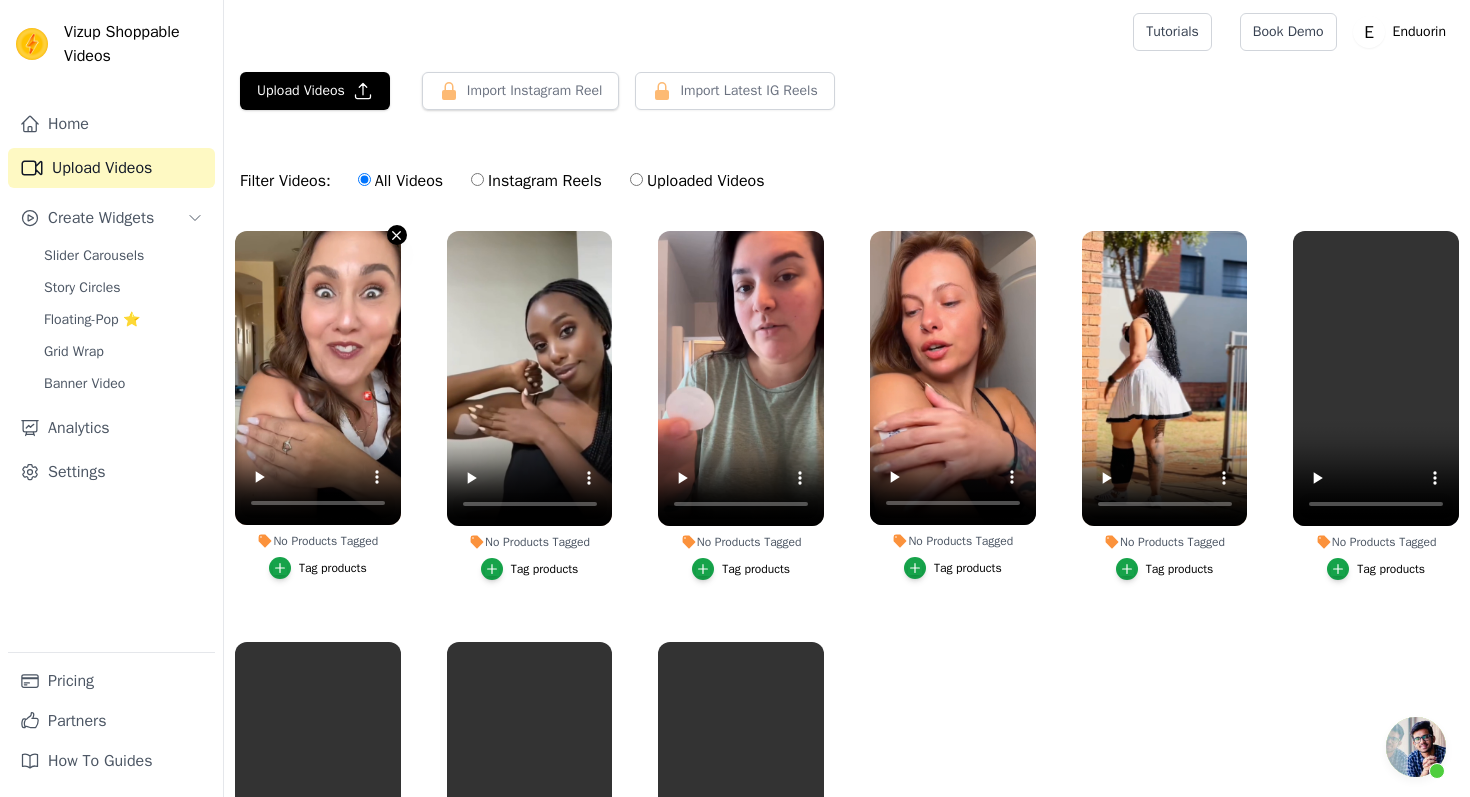 click 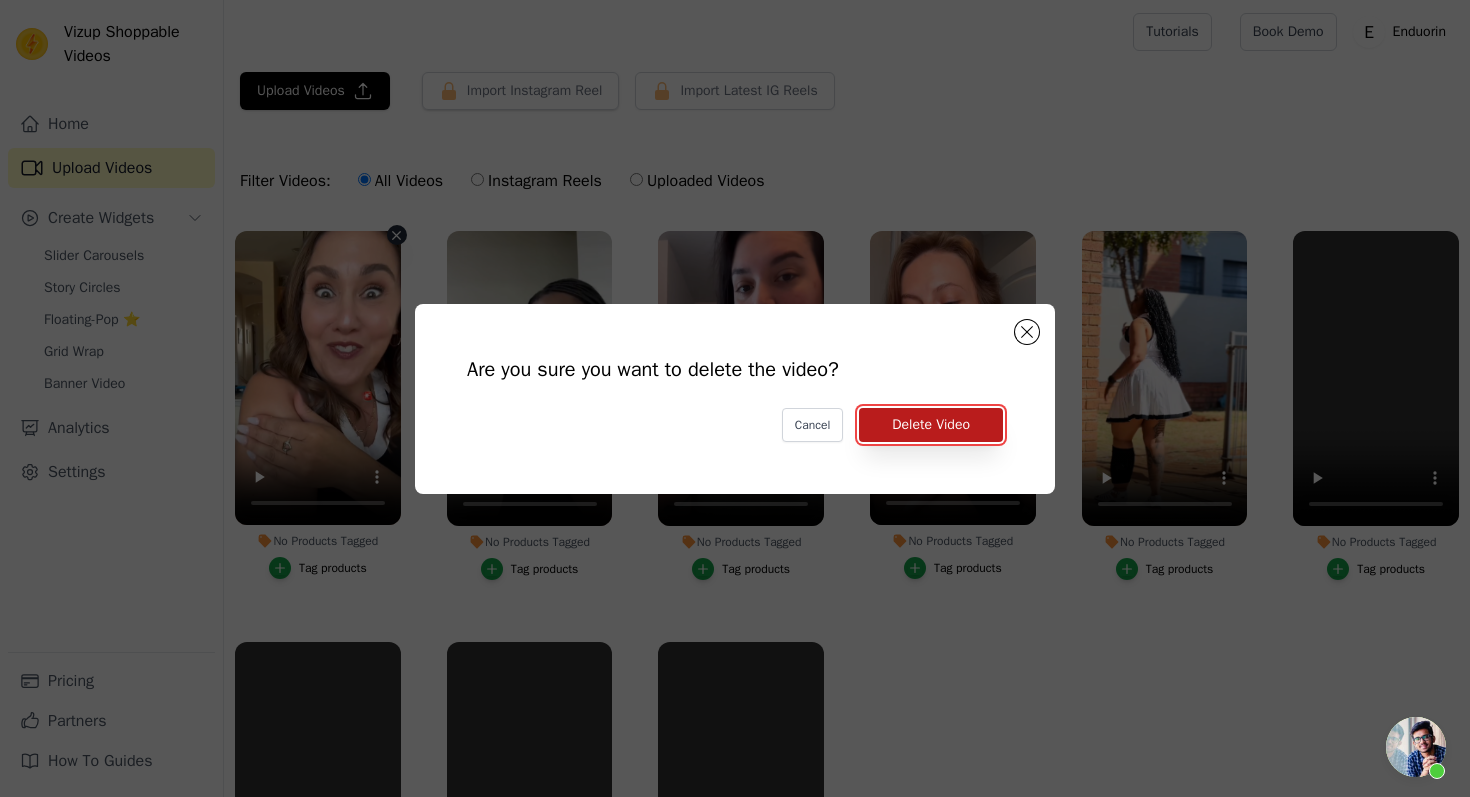 click on "Delete Video" at bounding box center (931, 425) 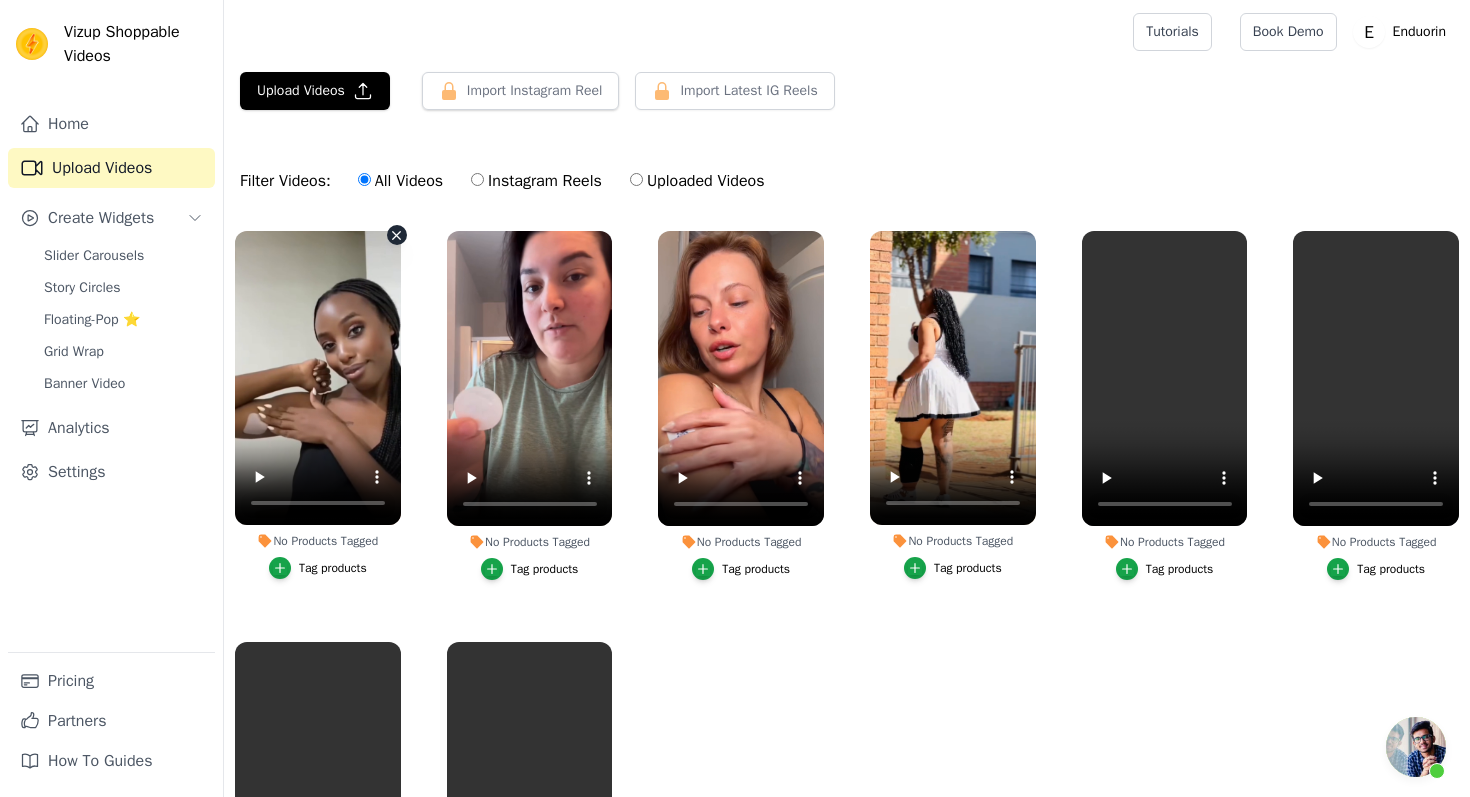 click 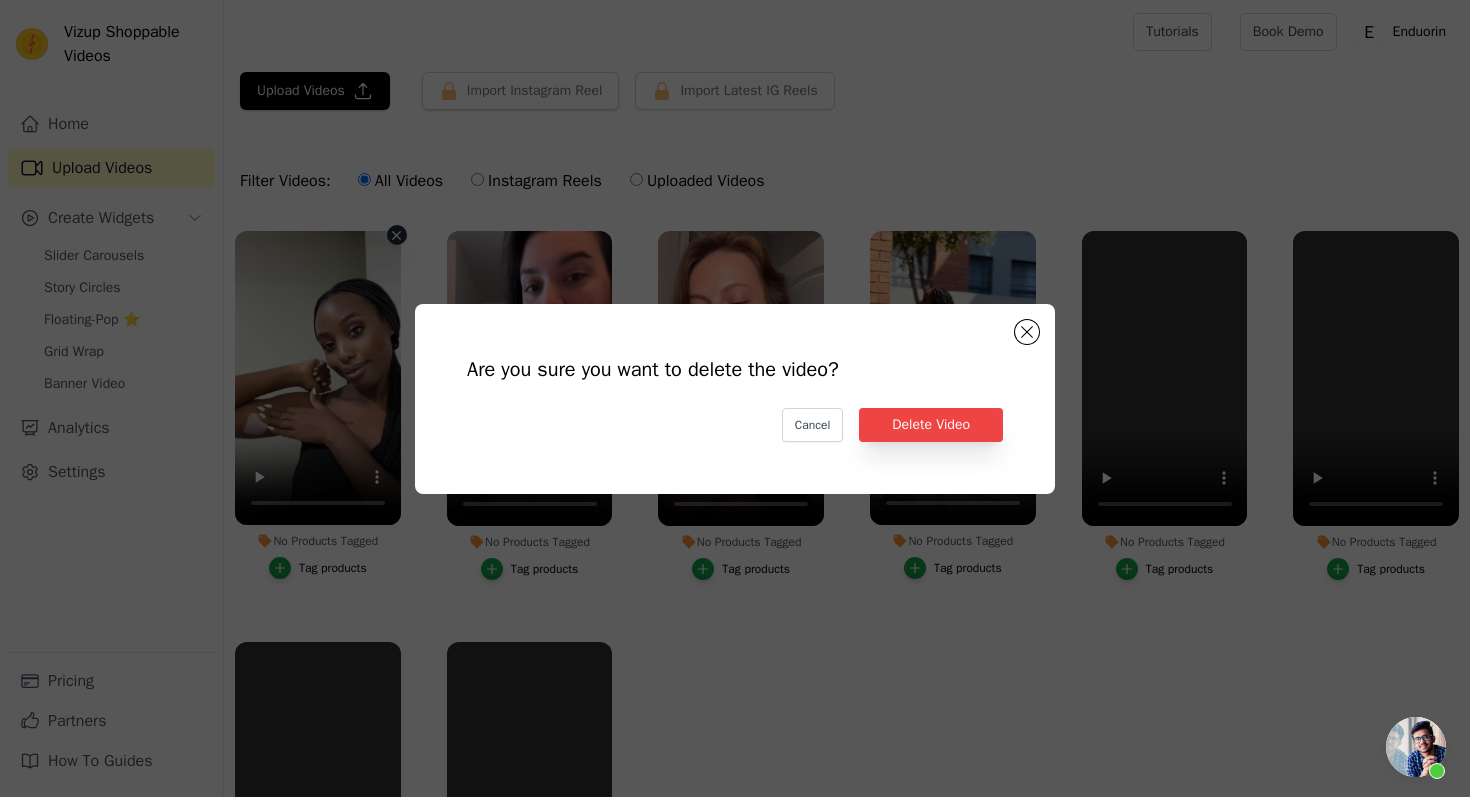 click on "Are you sure you want to delete the video?   Cancel   Delete Video" at bounding box center (735, 399) 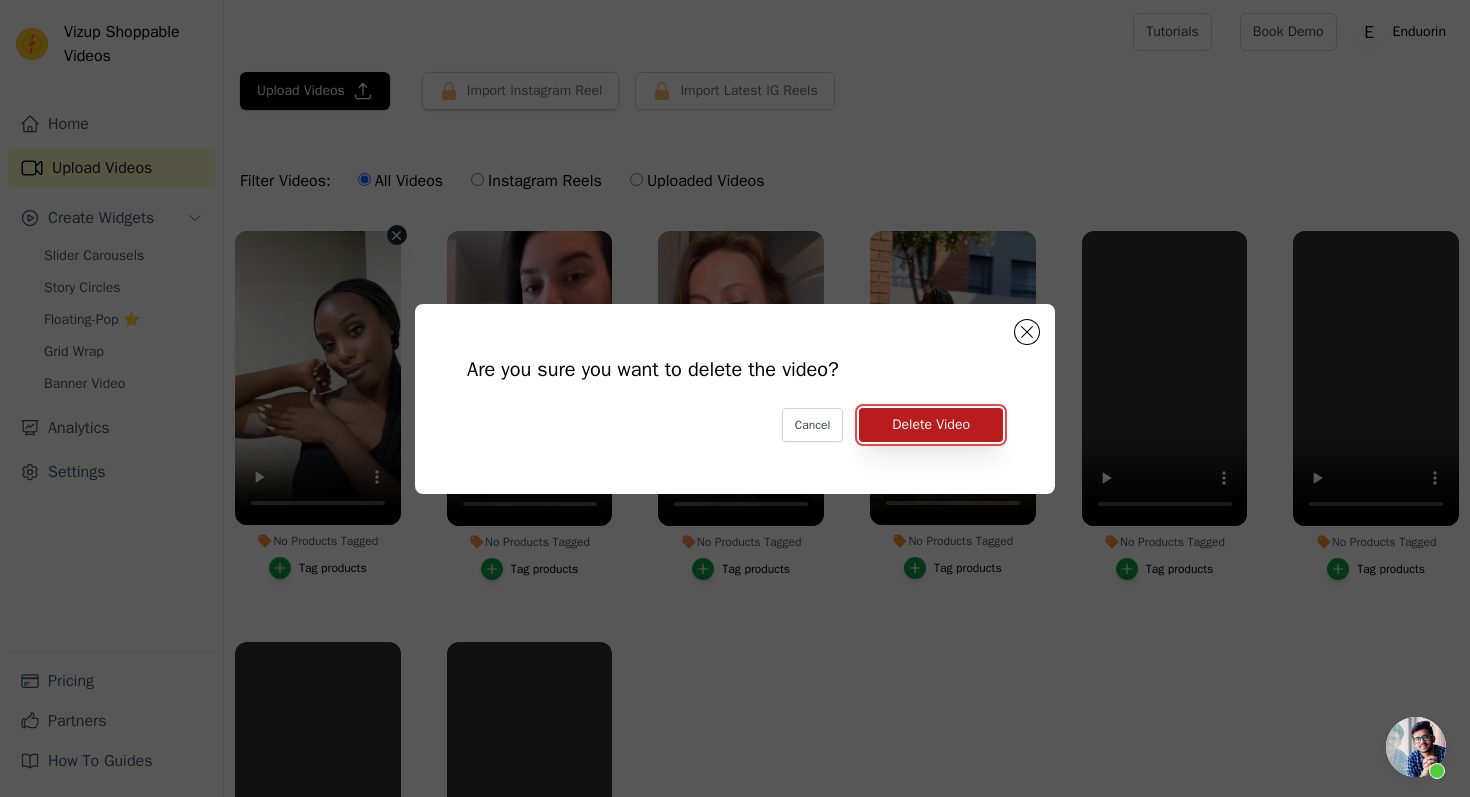 click on "Delete Video" at bounding box center [931, 425] 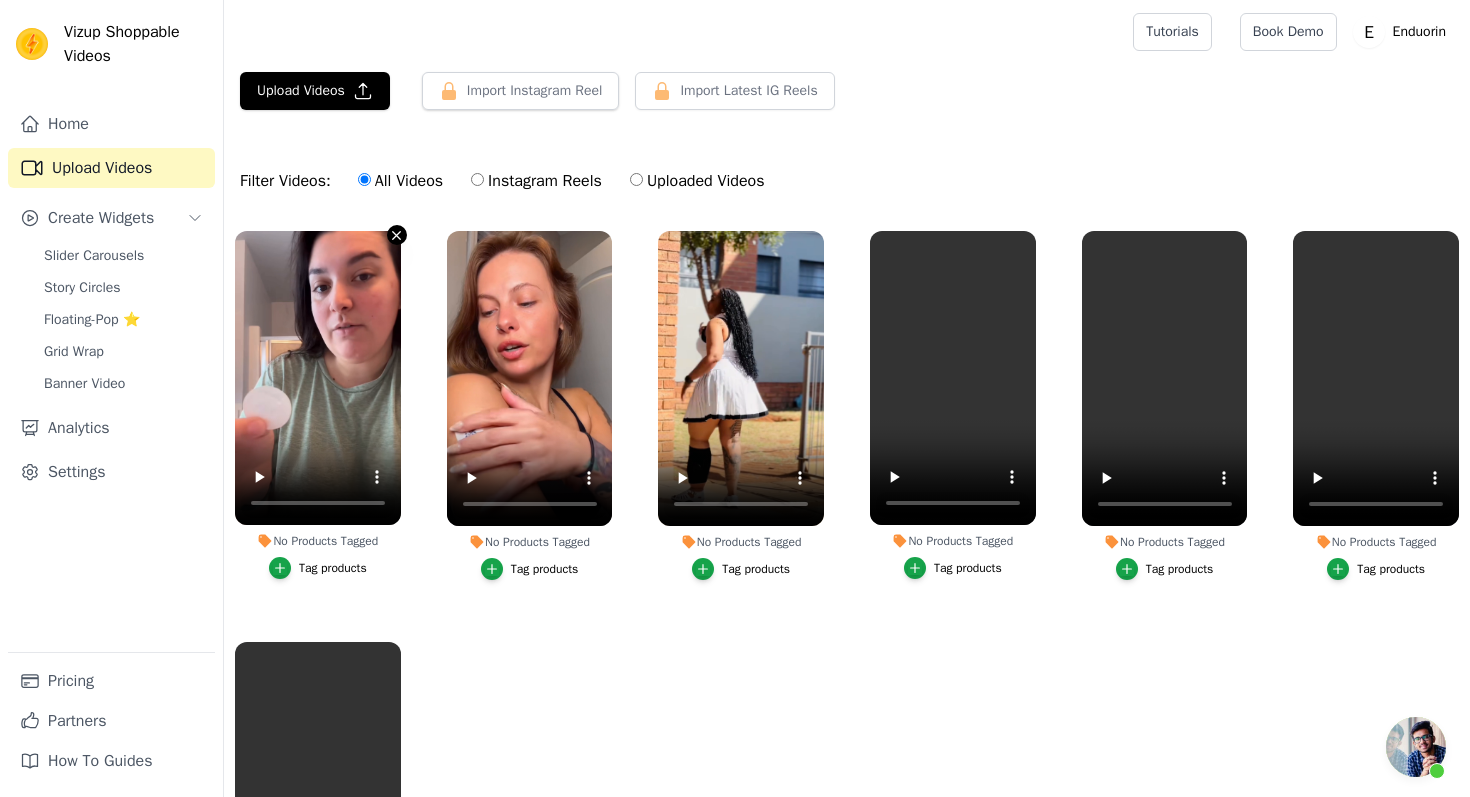 click 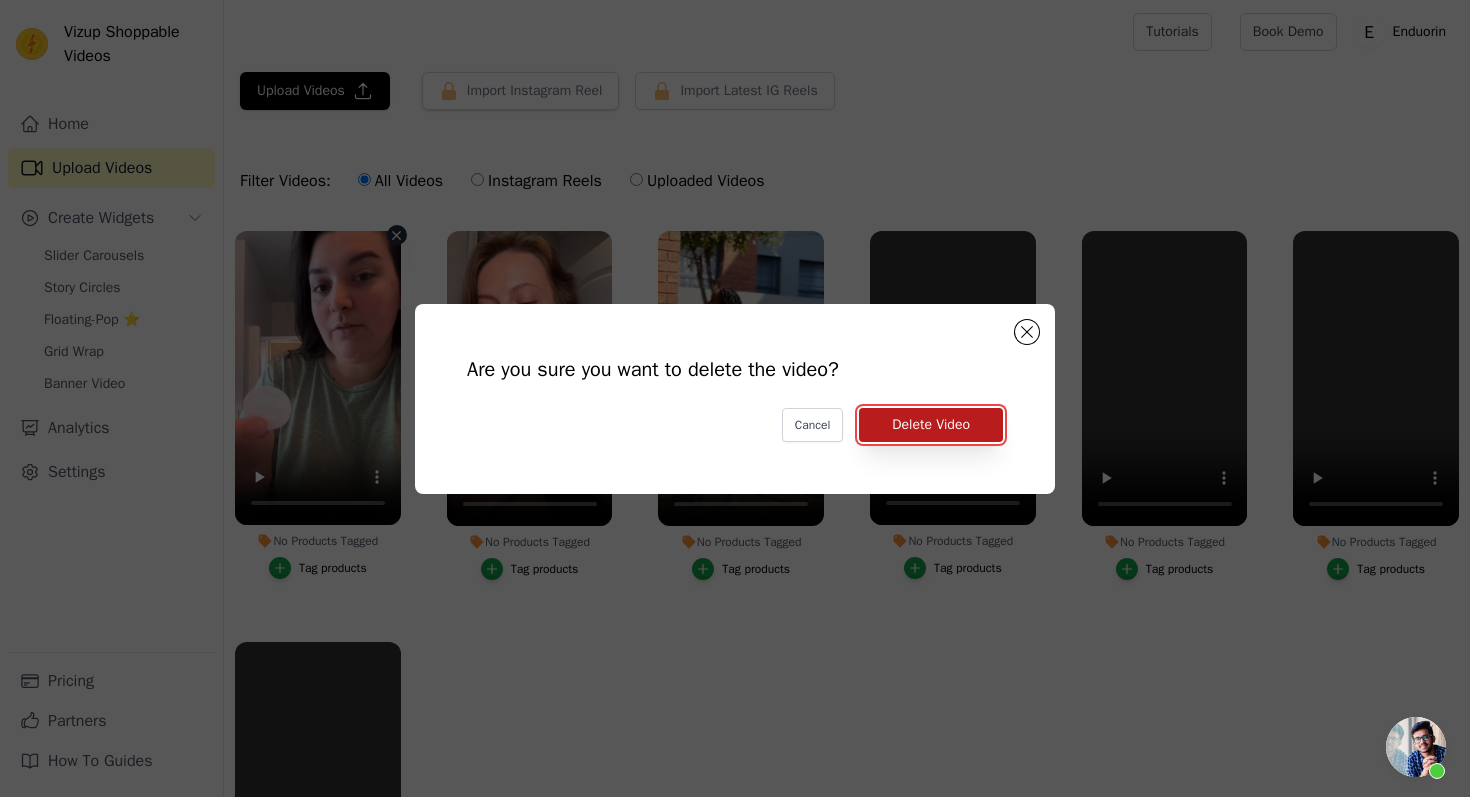 click on "Delete Video" at bounding box center (931, 425) 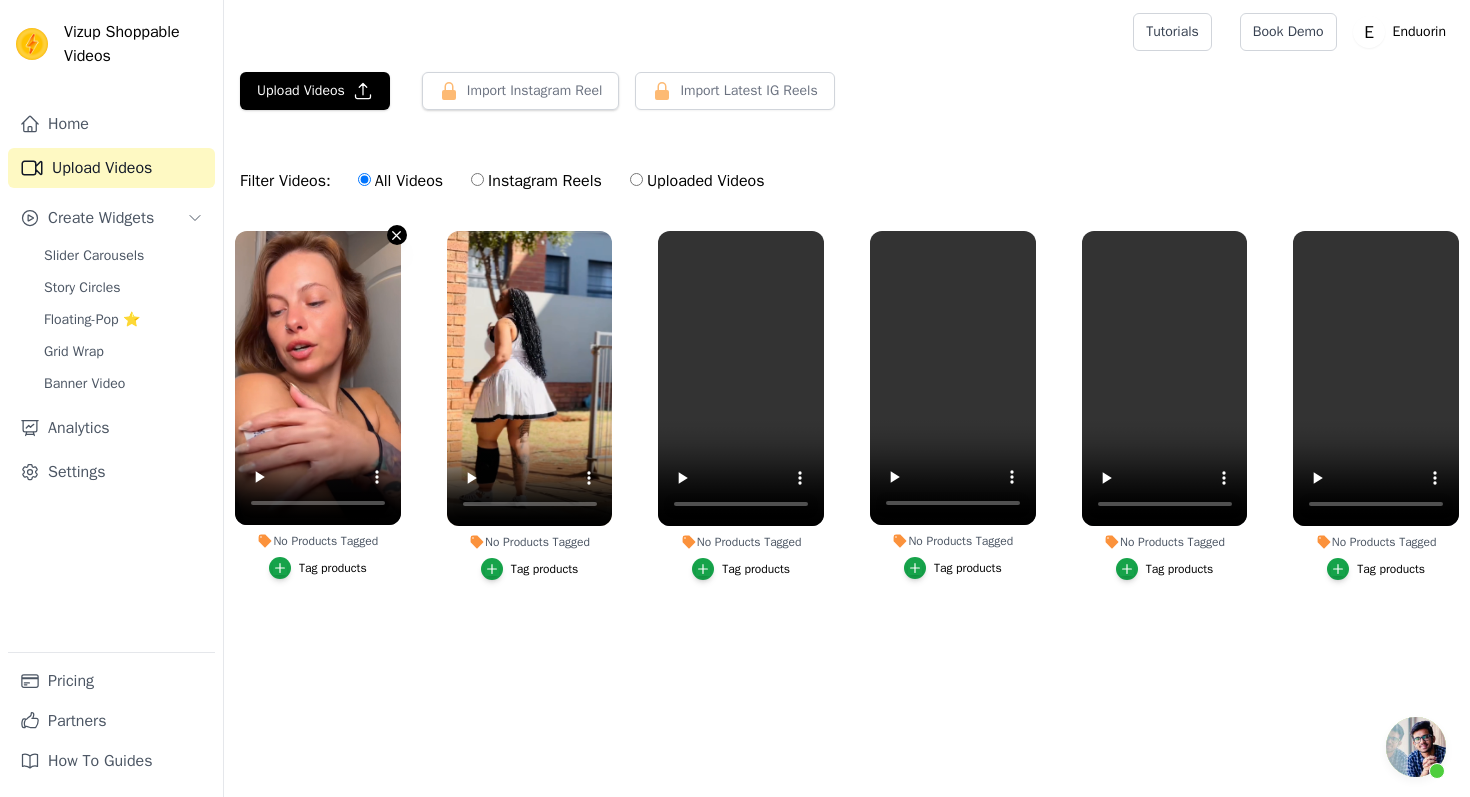 click 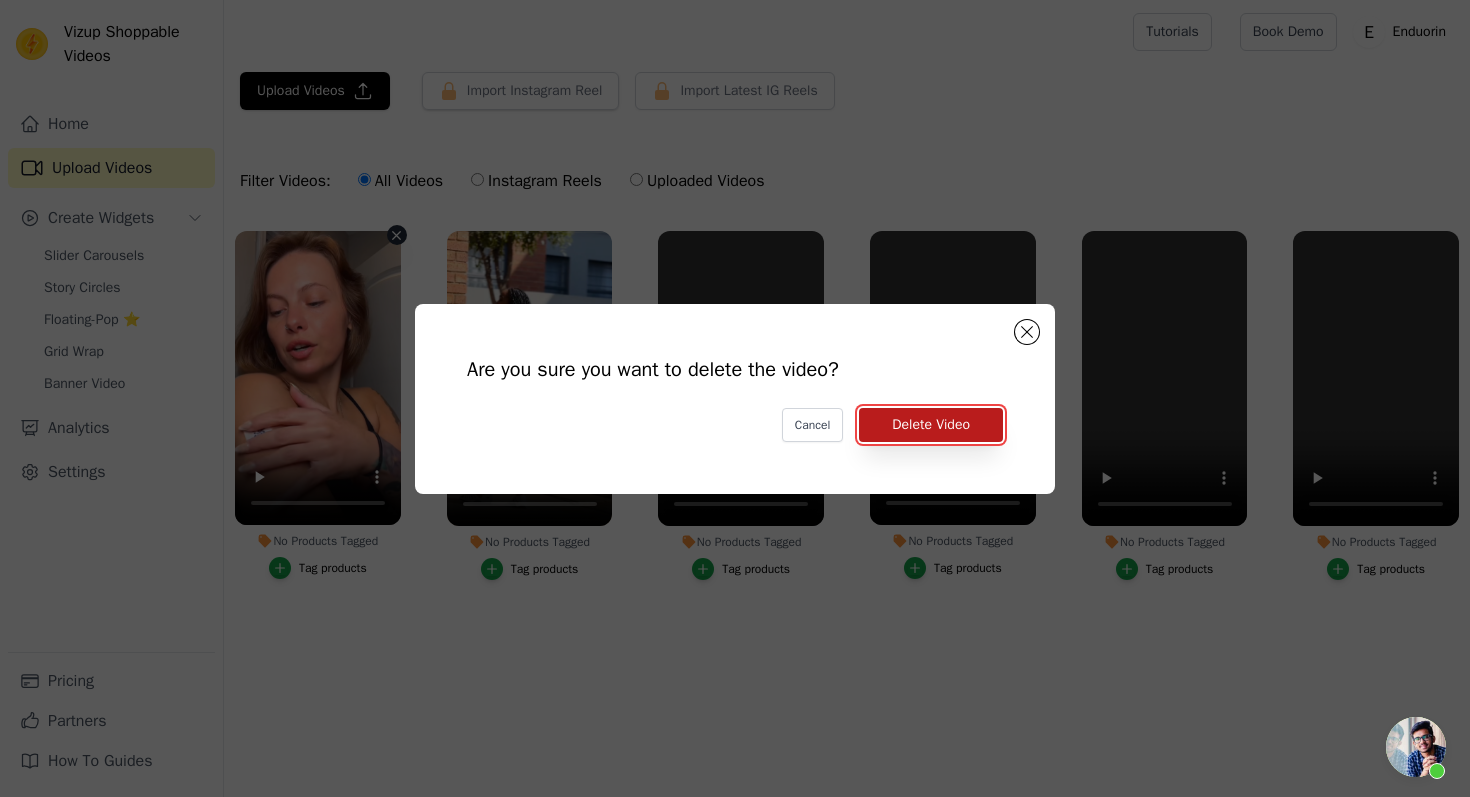 click on "Delete Video" at bounding box center [931, 425] 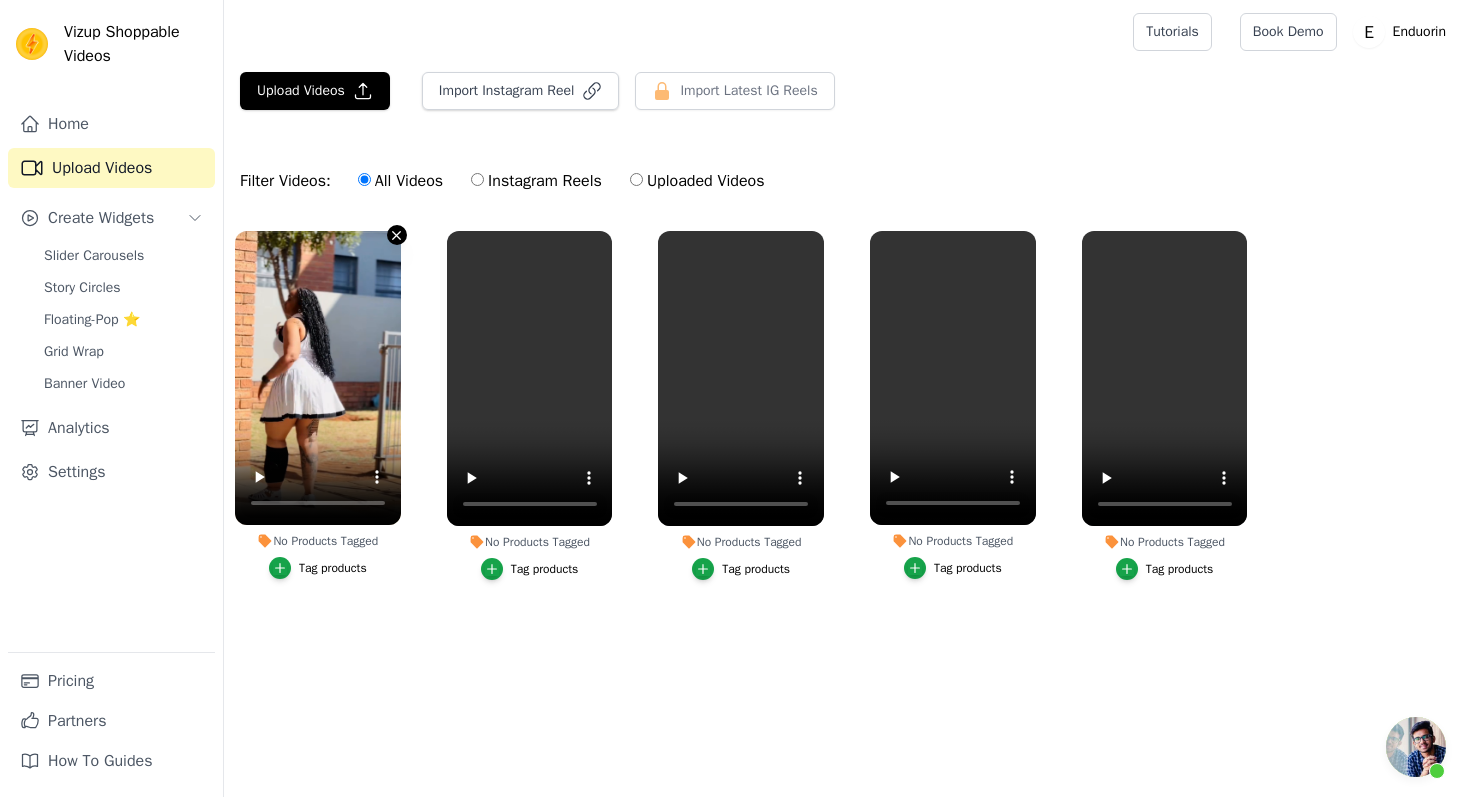 click 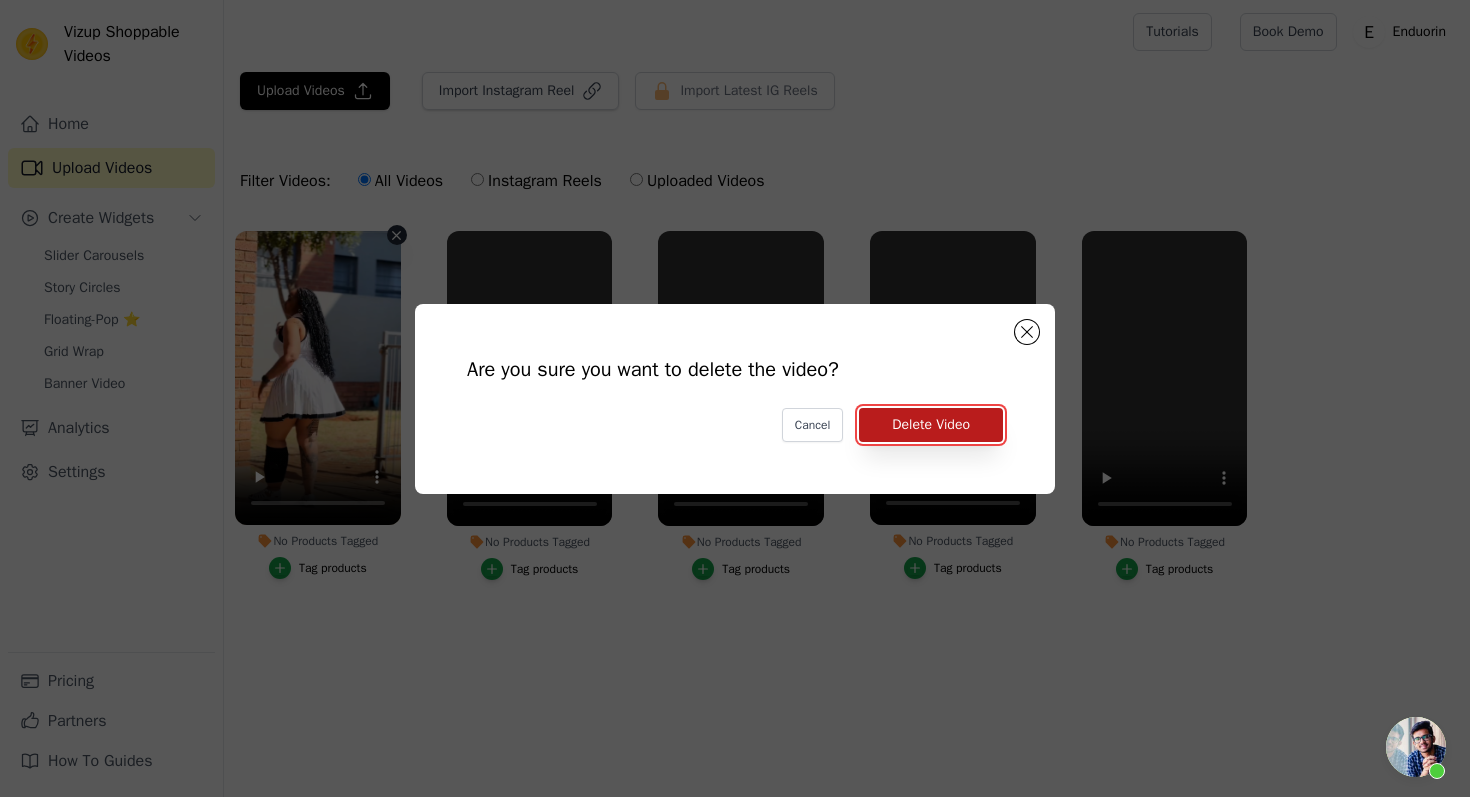 click on "Delete Video" at bounding box center [931, 425] 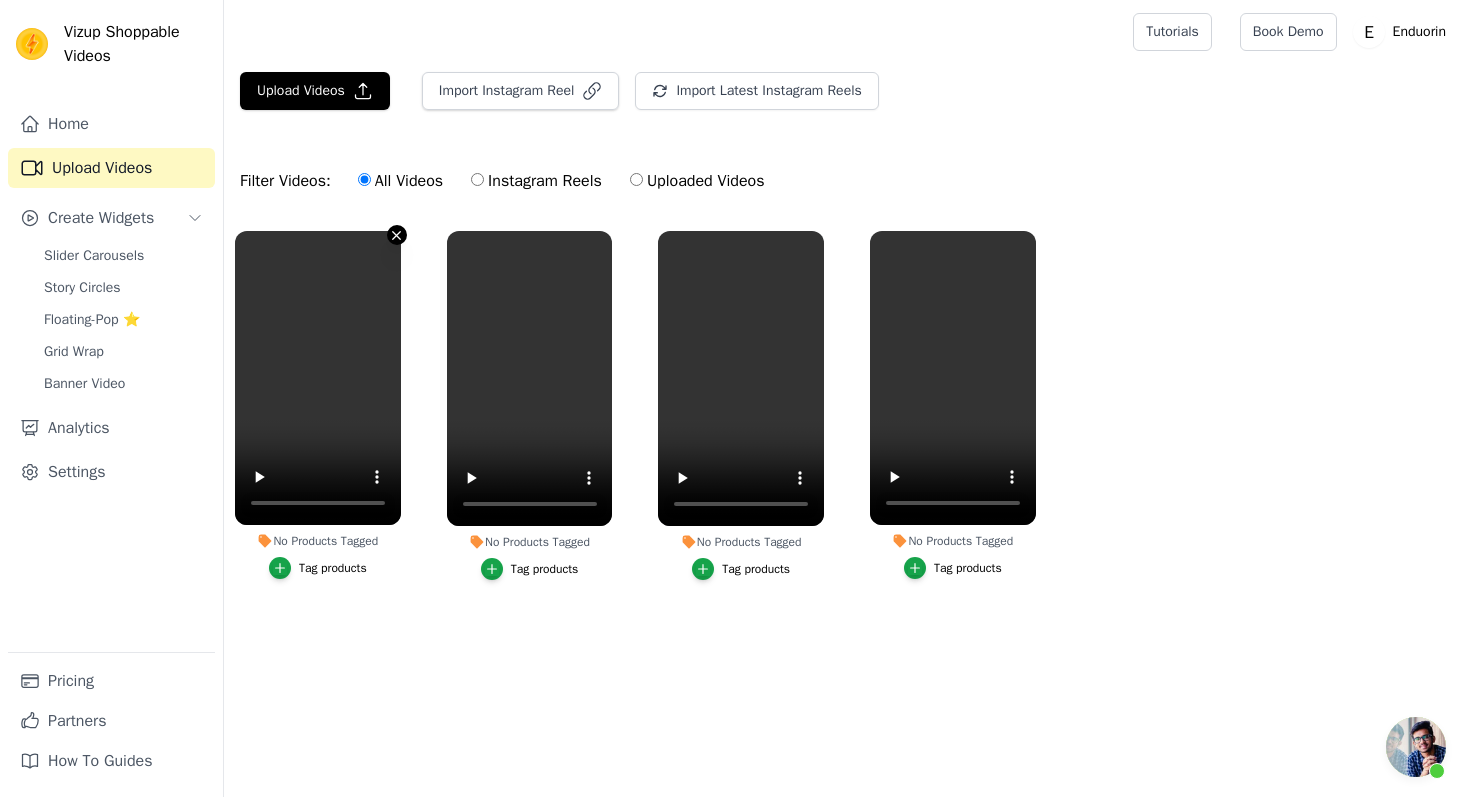 click 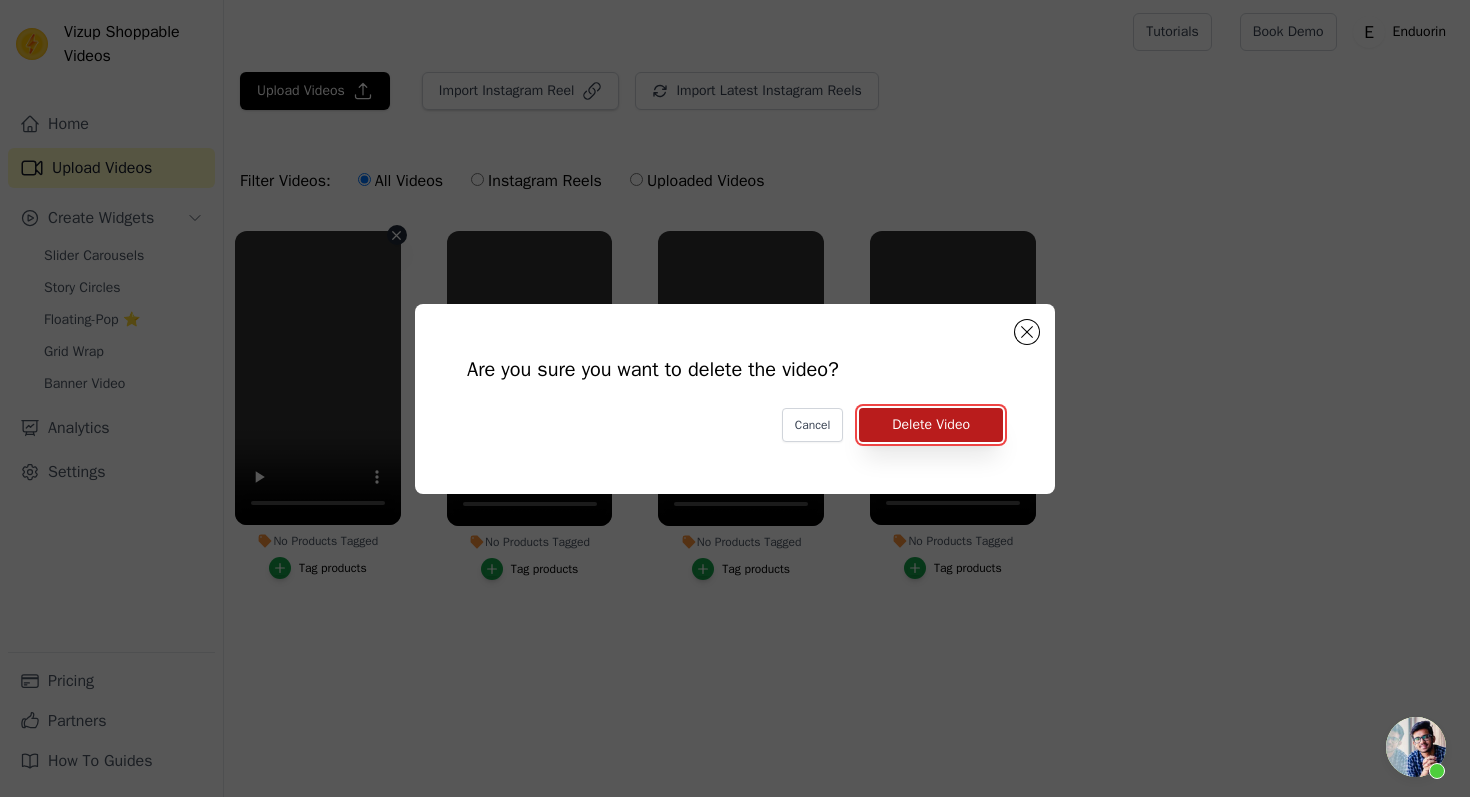 click on "Delete Video" at bounding box center [931, 425] 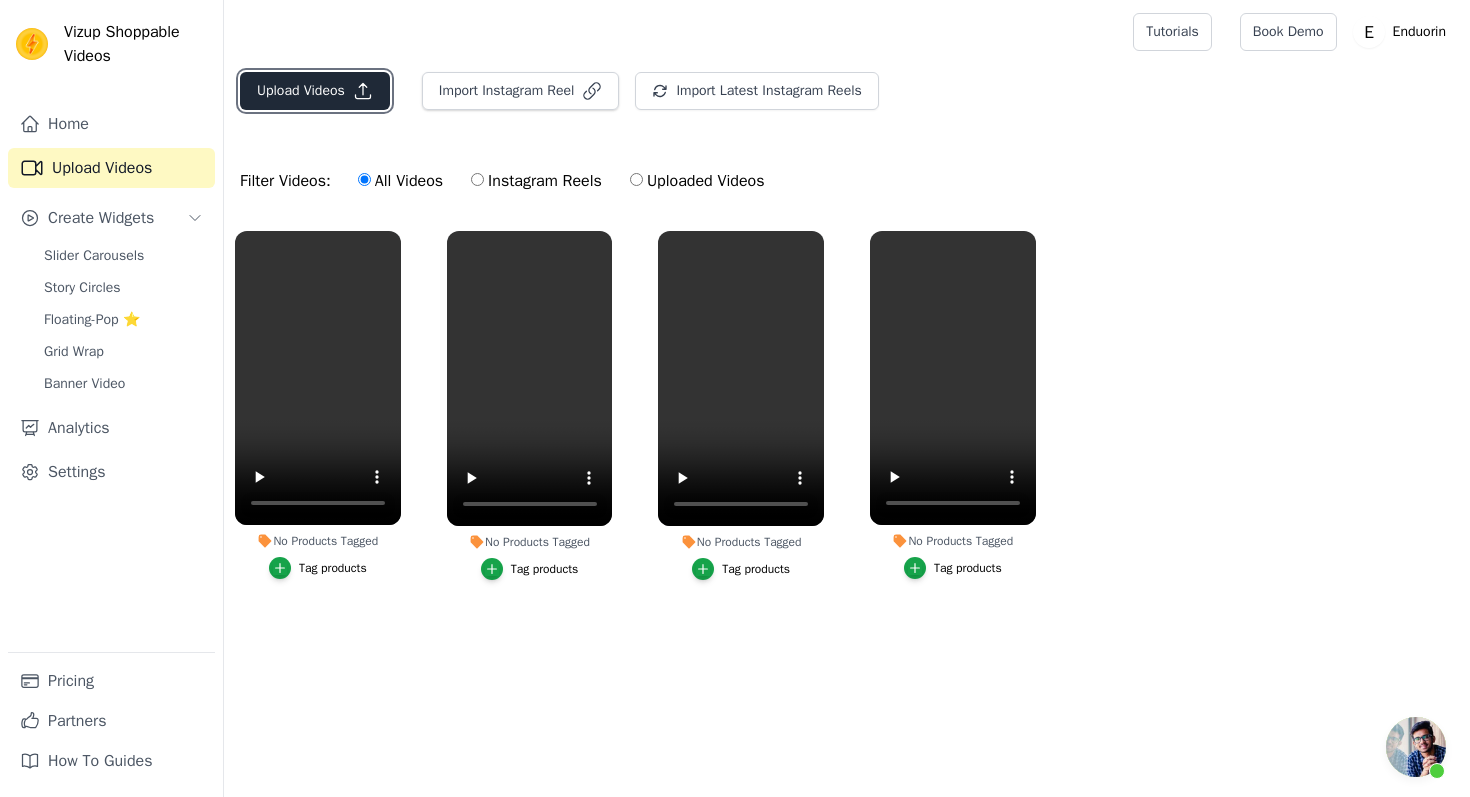 click on "Upload Videos" at bounding box center (315, 91) 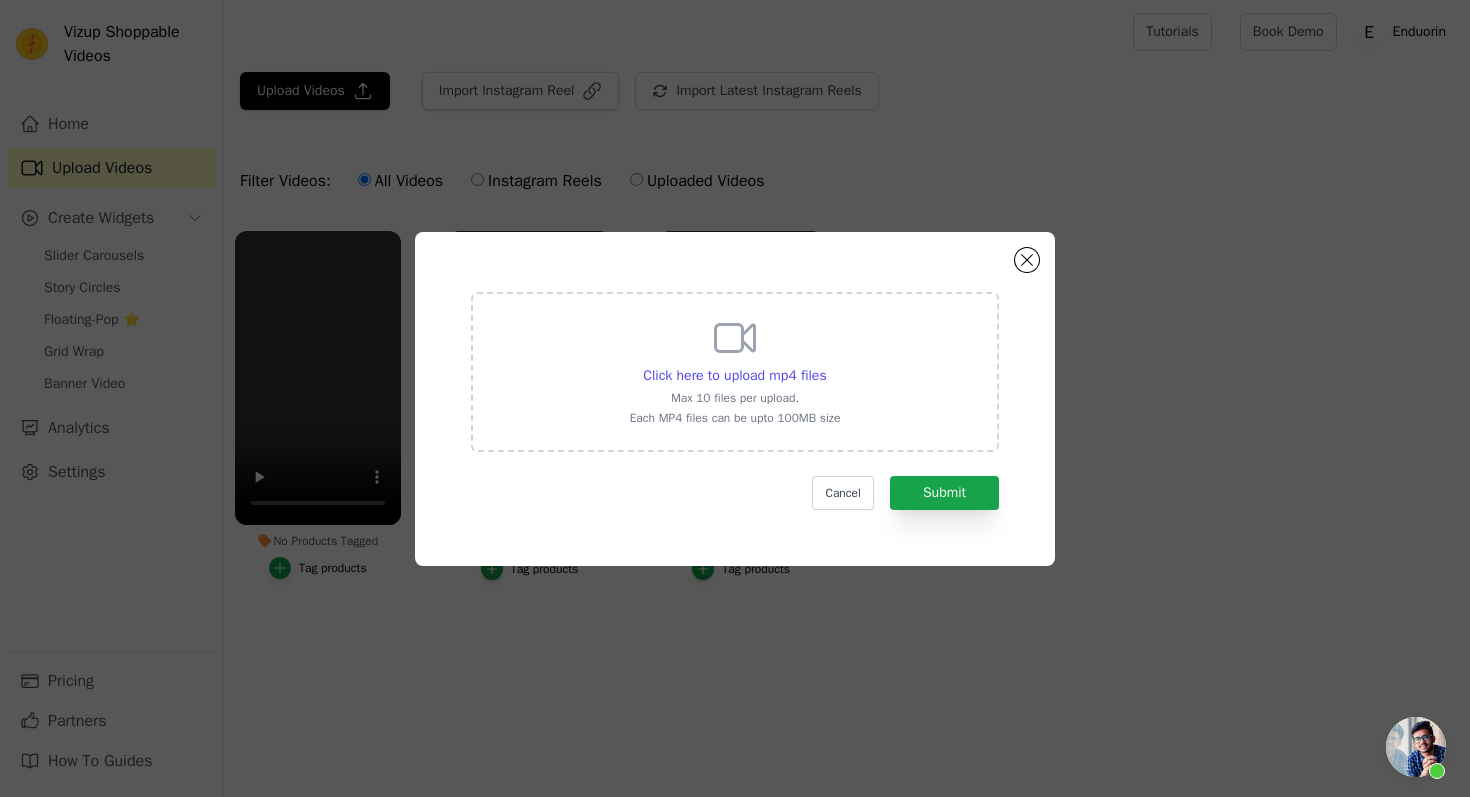 click on "Click here to upload mp4 files     Max 10 files per upload.   Each MP4 files can be upto 100MB size" at bounding box center (735, 372) 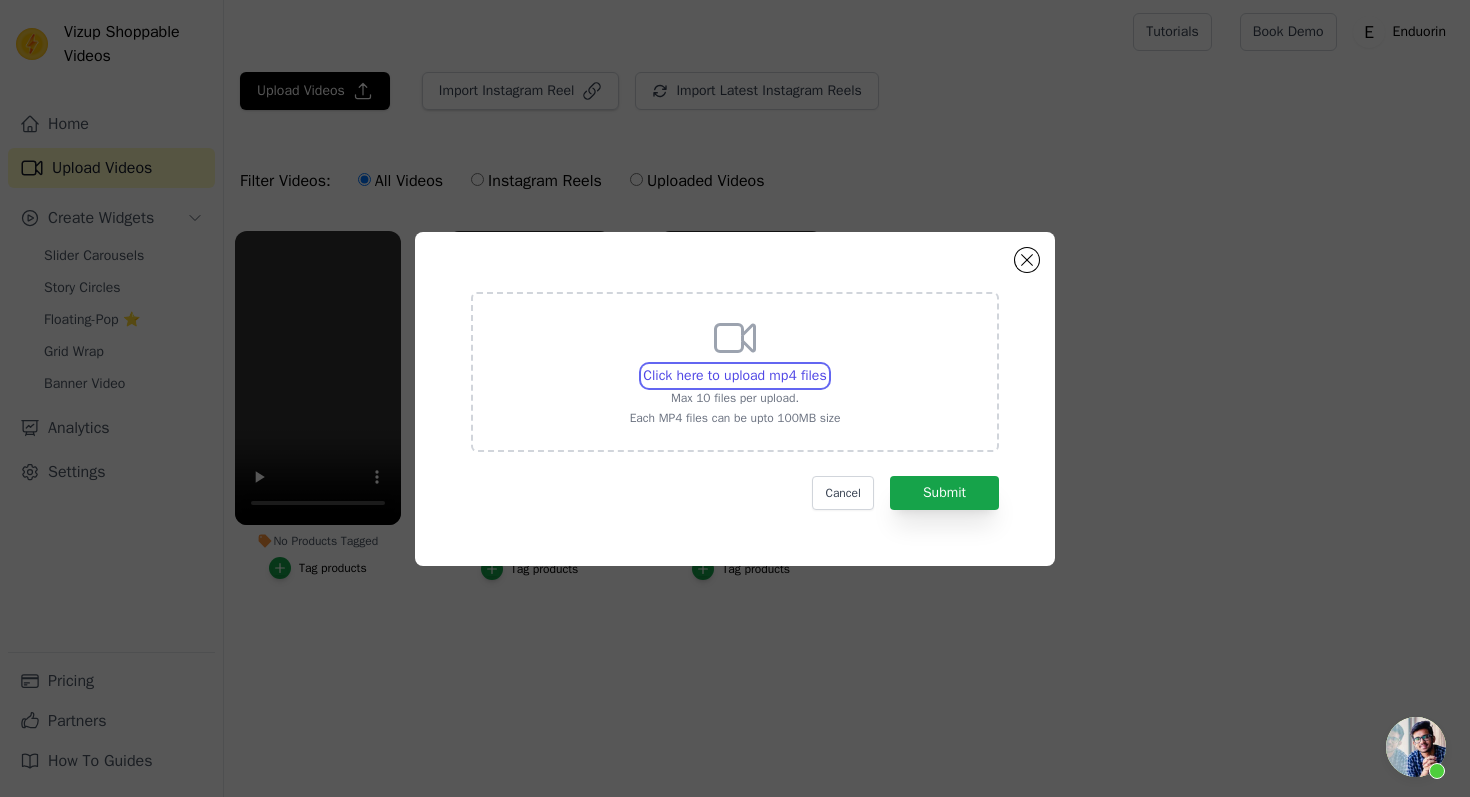 type on "C:\fakepath\reel 1.mp4" 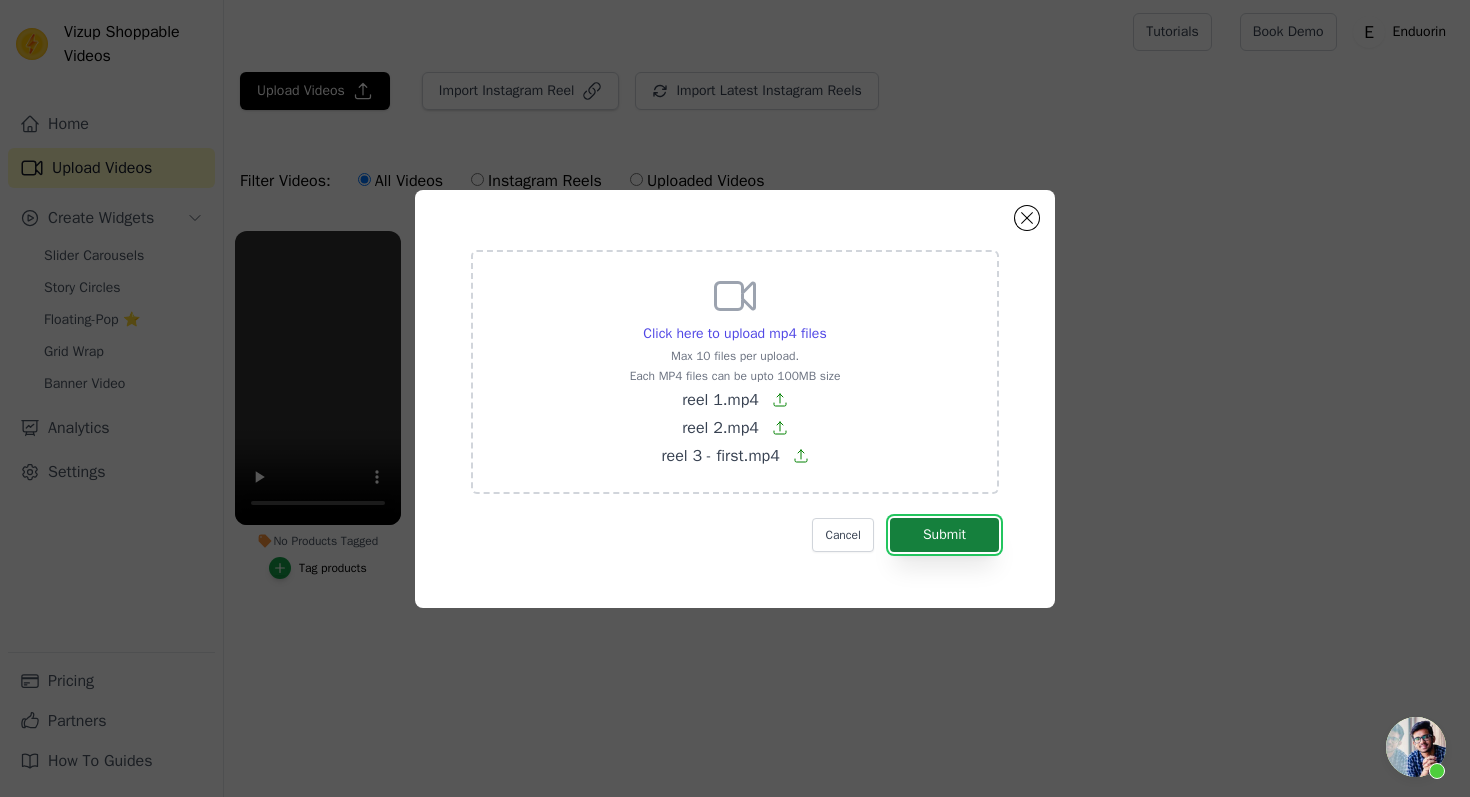 click on "Submit" at bounding box center [944, 535] 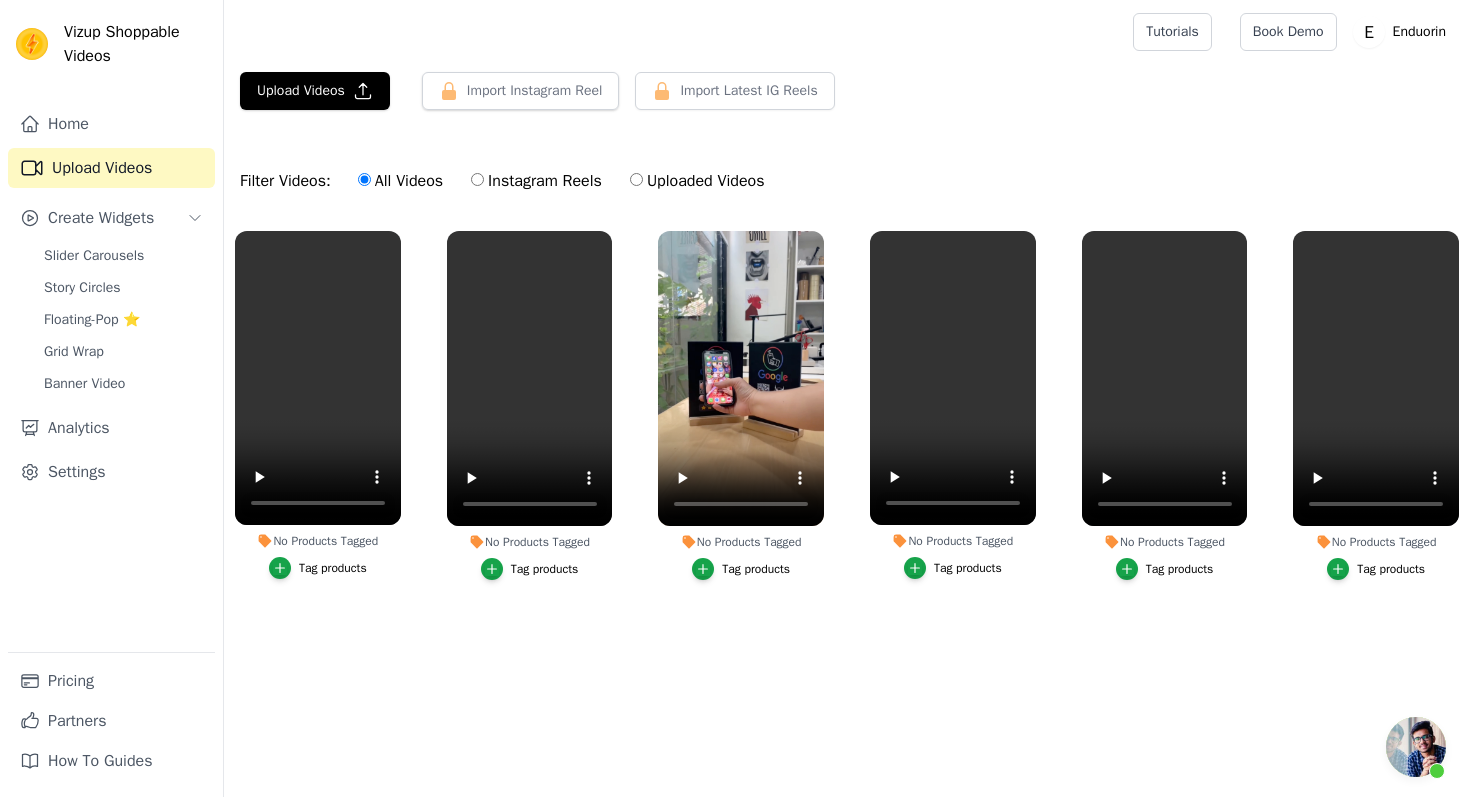 scroll, scrollTop: 0, scrollLeft: 0, axis: both 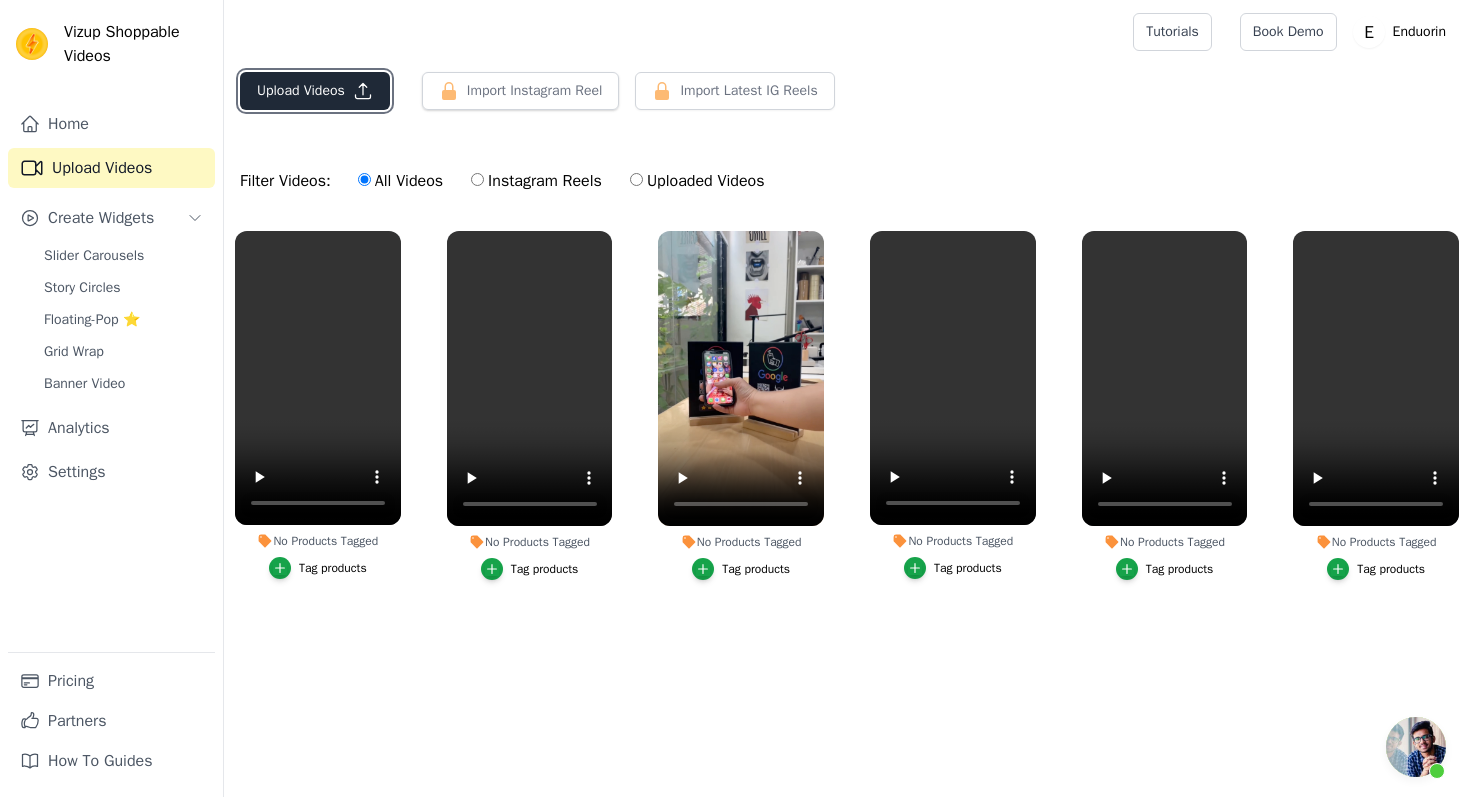 click on "Upload Videos" at bounding box center [315, 91] 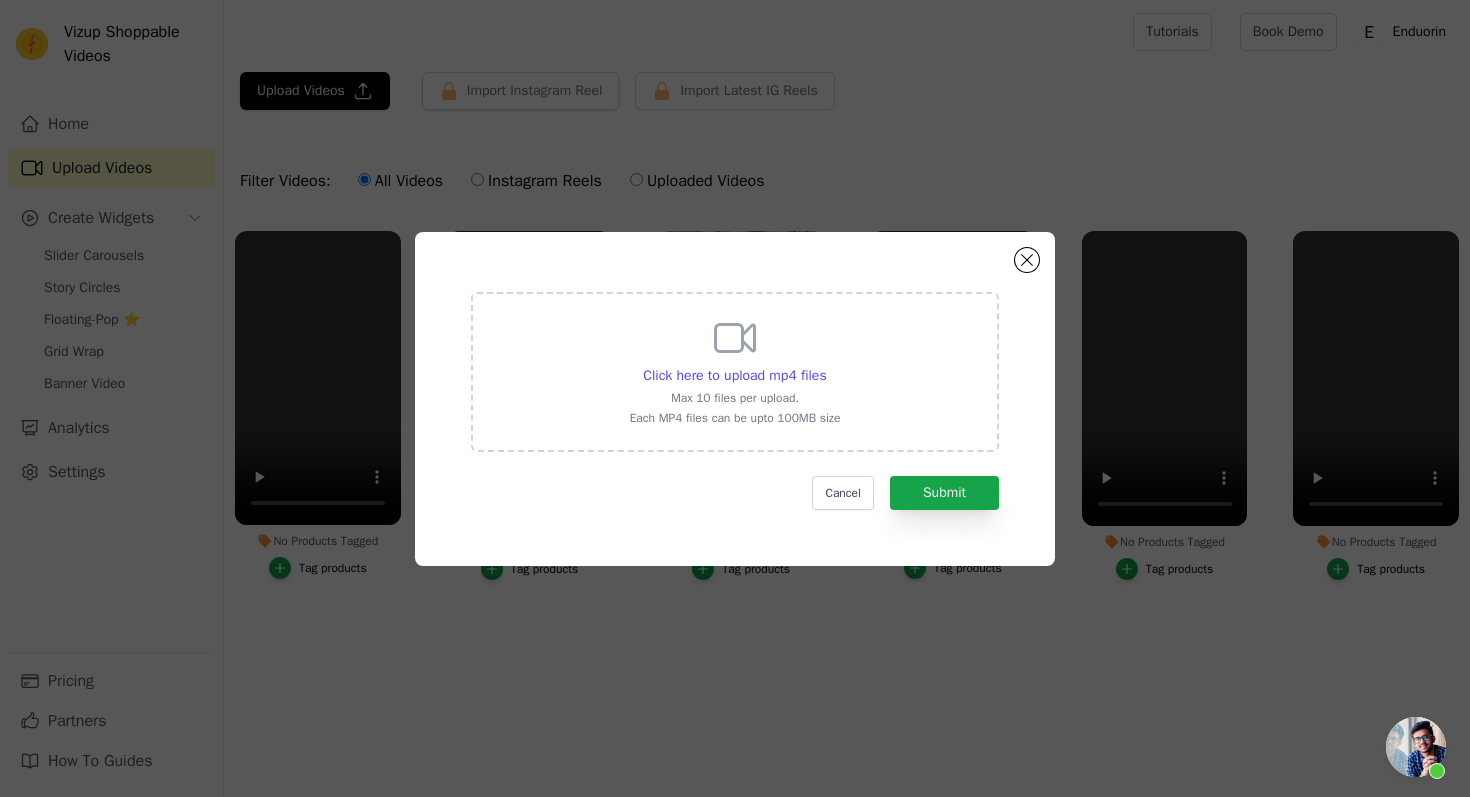 click on "Click here to upload mp4 files     Max 10 files per upload.   Each MP4 files can be upto 100MB size" at bounding box center (735, 372) 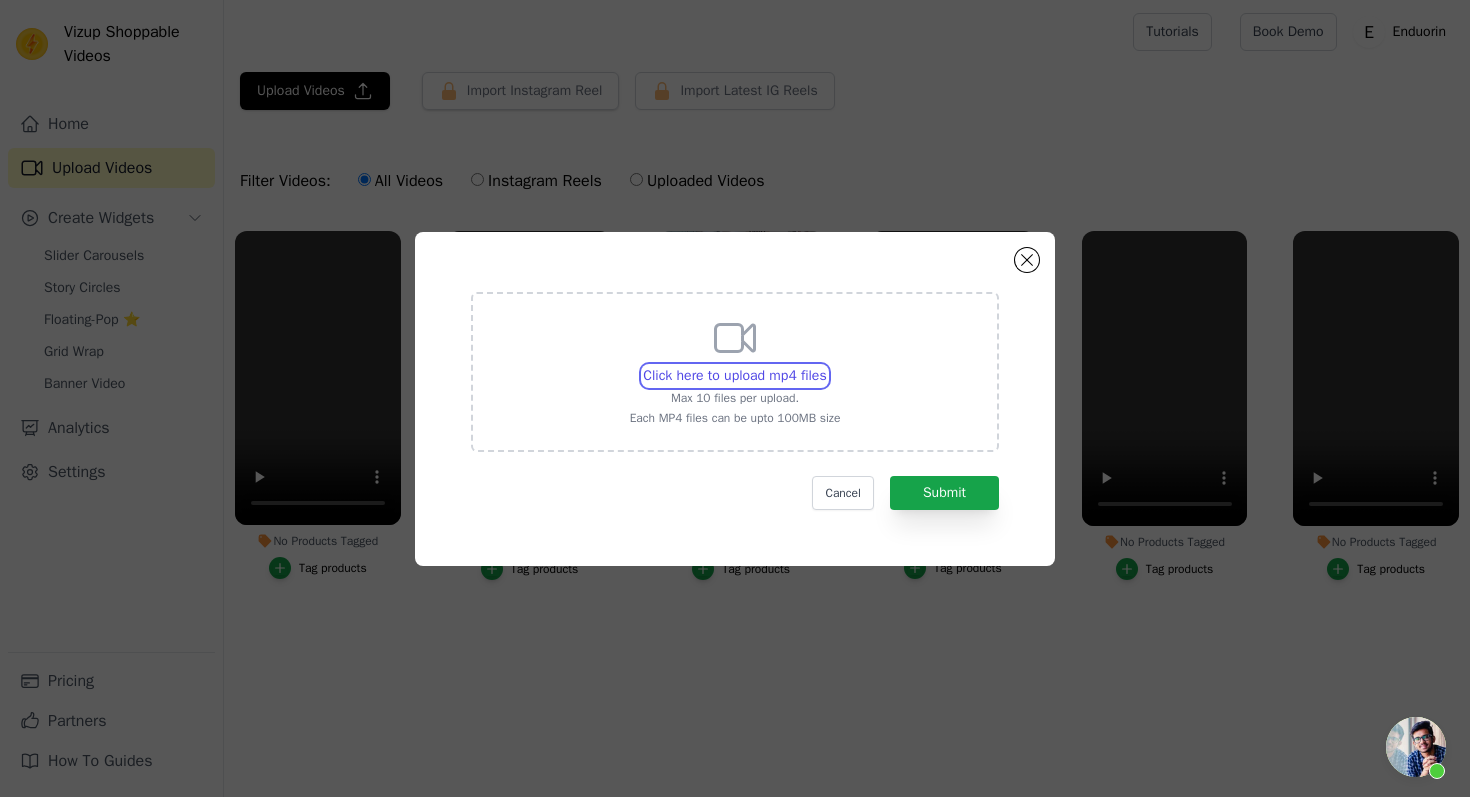 type on "C:\fakepath\reel 45.mp4" 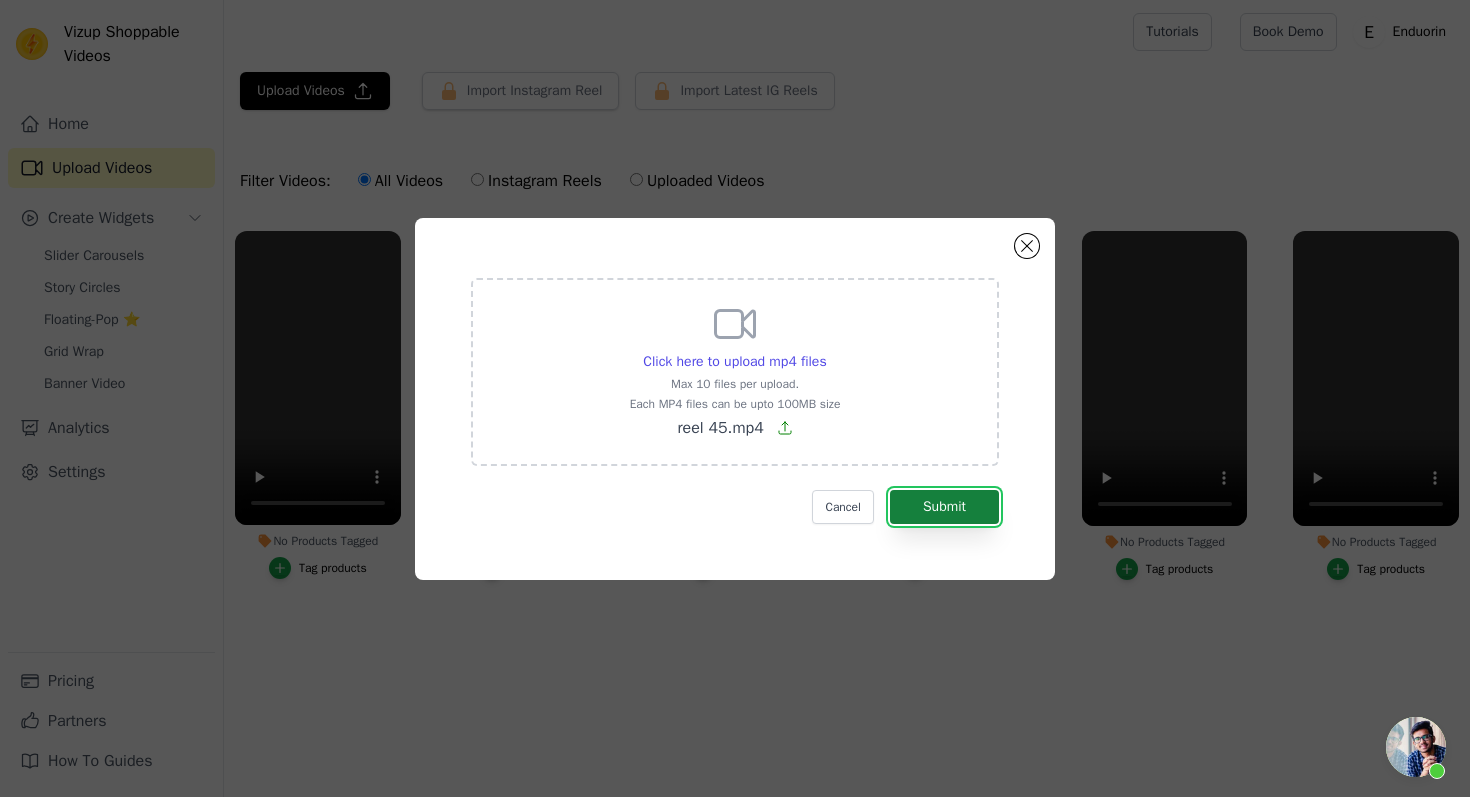 click on "Submit" at bounding box center (944, 507) 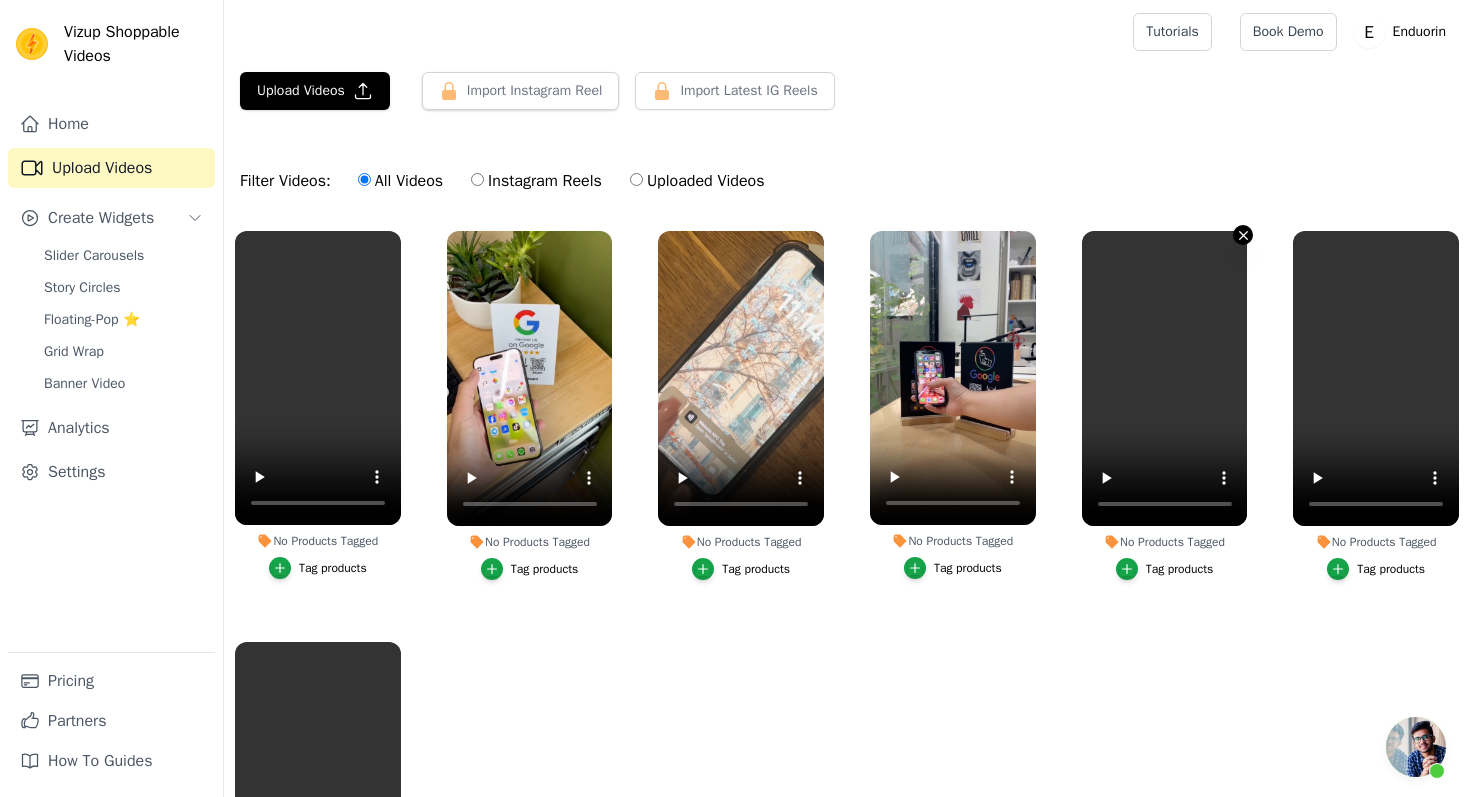 click 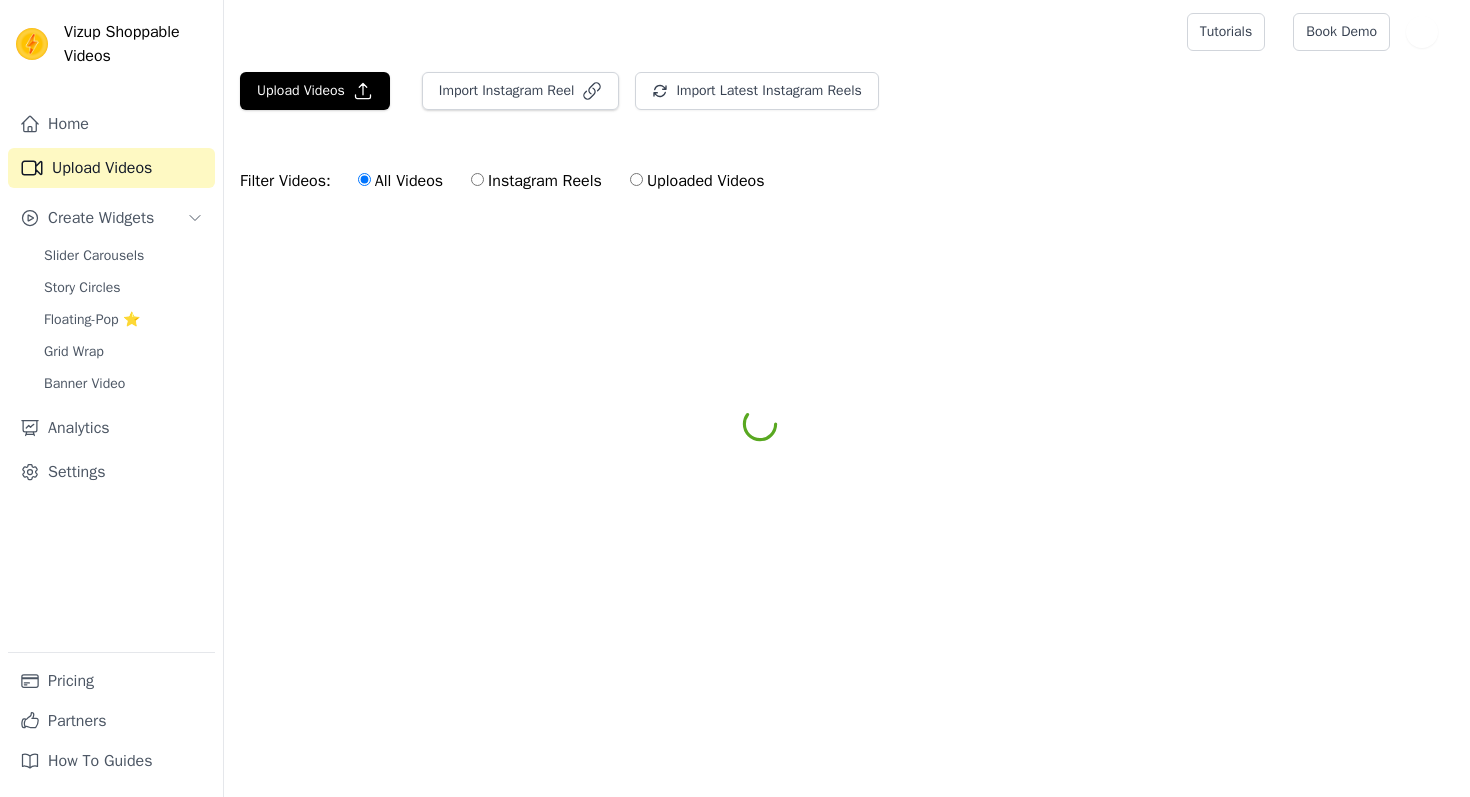 scroll, scrollTop: 0, scrollLeft: 0, axis: both 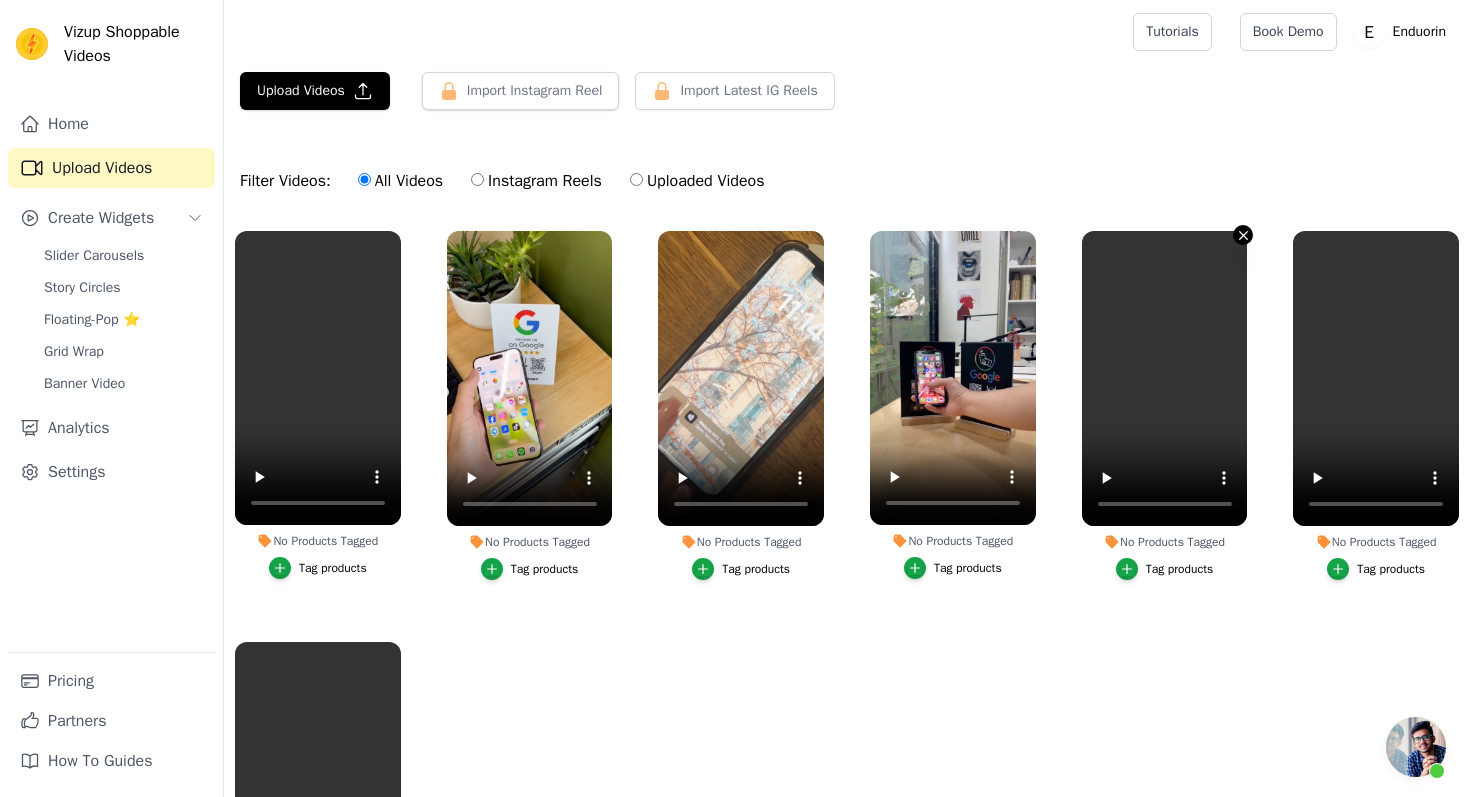 click 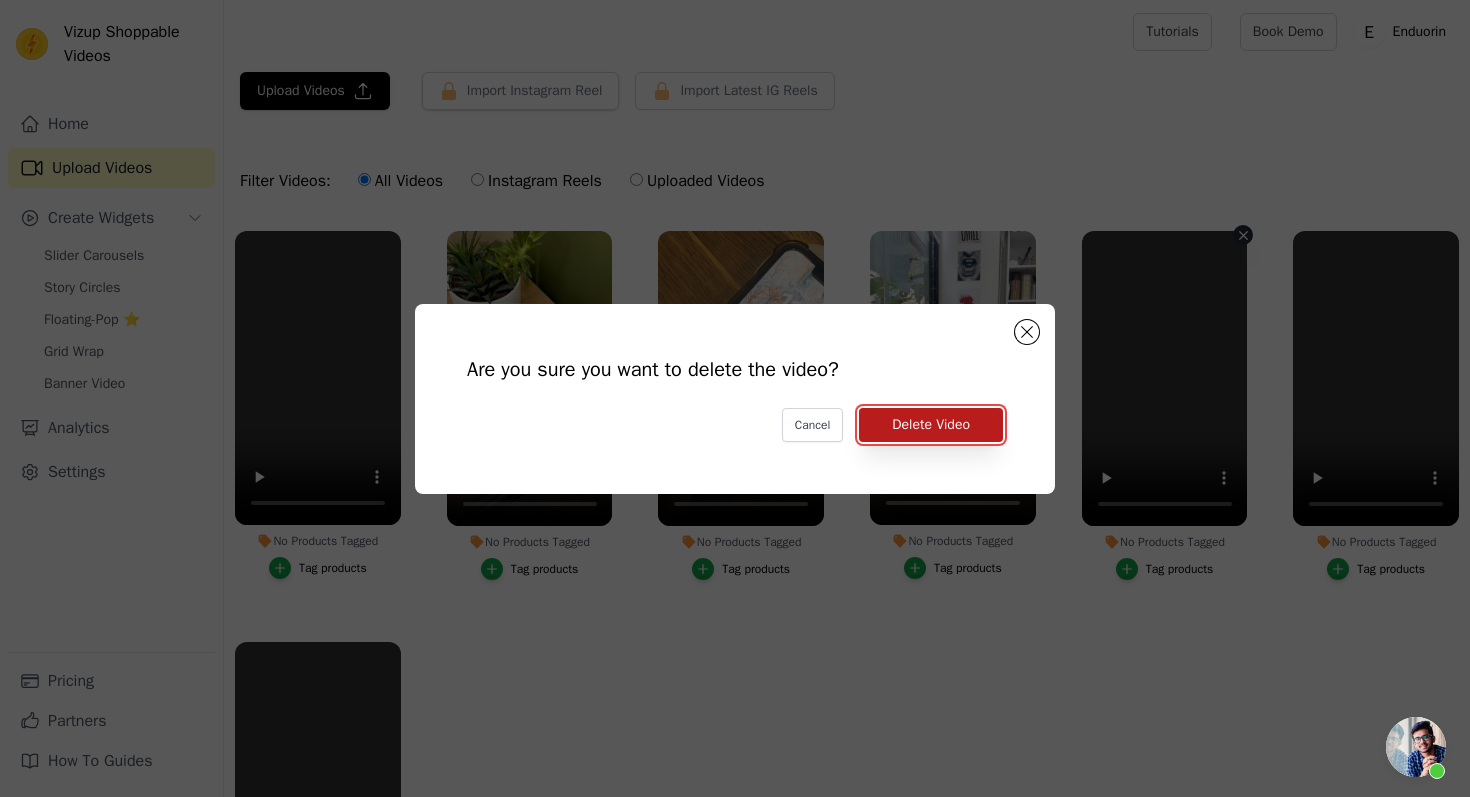 click on "Delete Video" at bounding box center [931, 425] 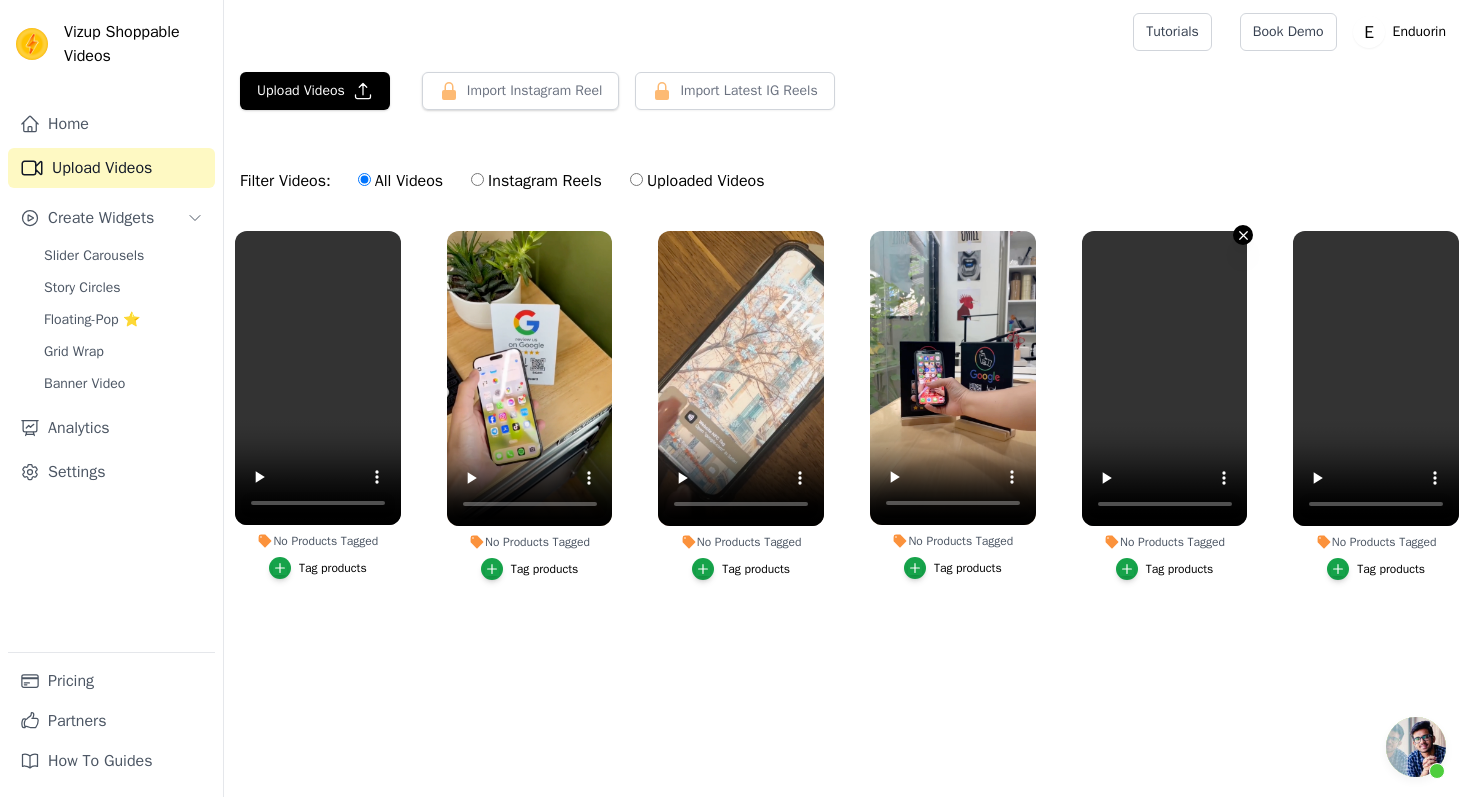 click 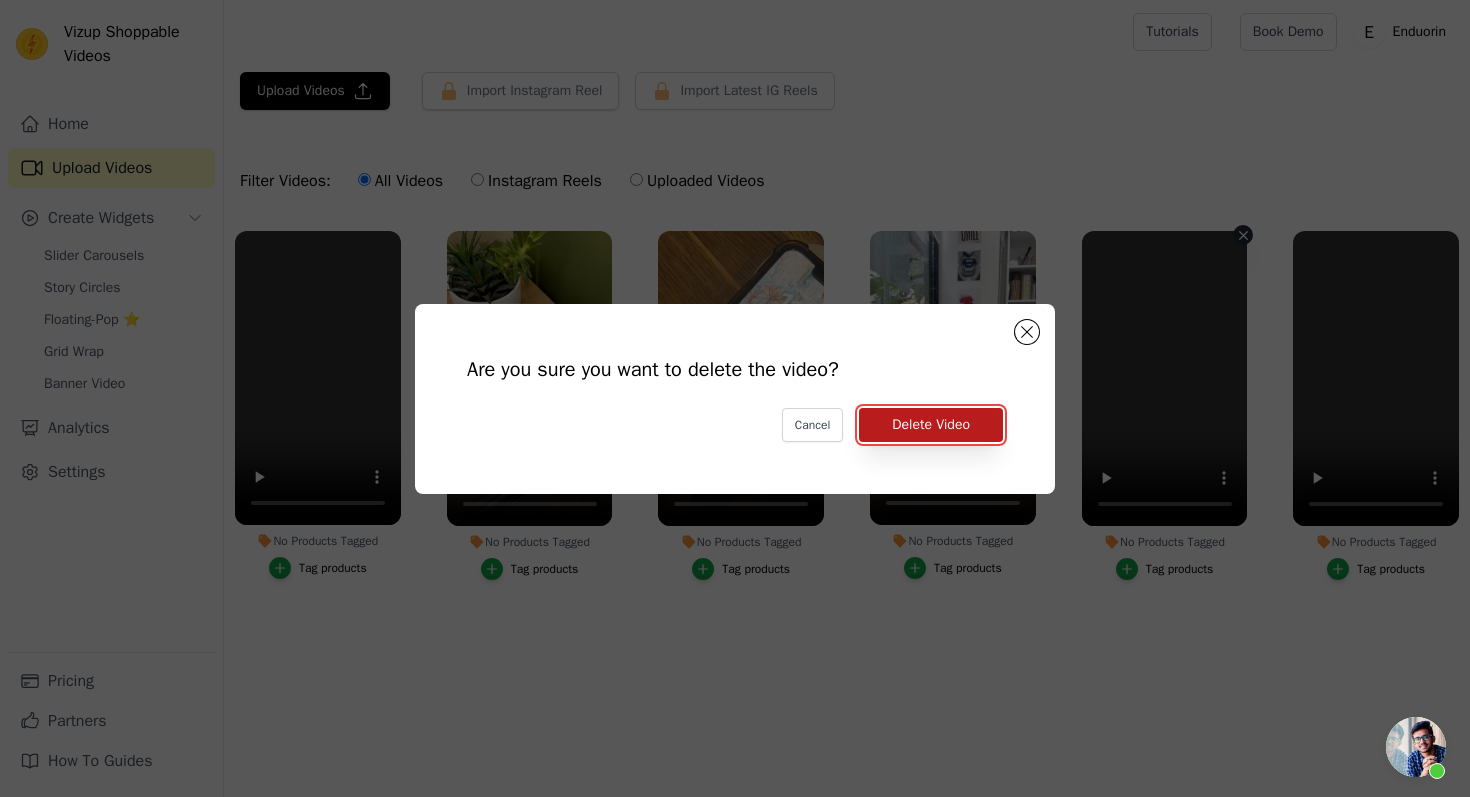 click on "Delete Video" at bounding box center [931, 425] 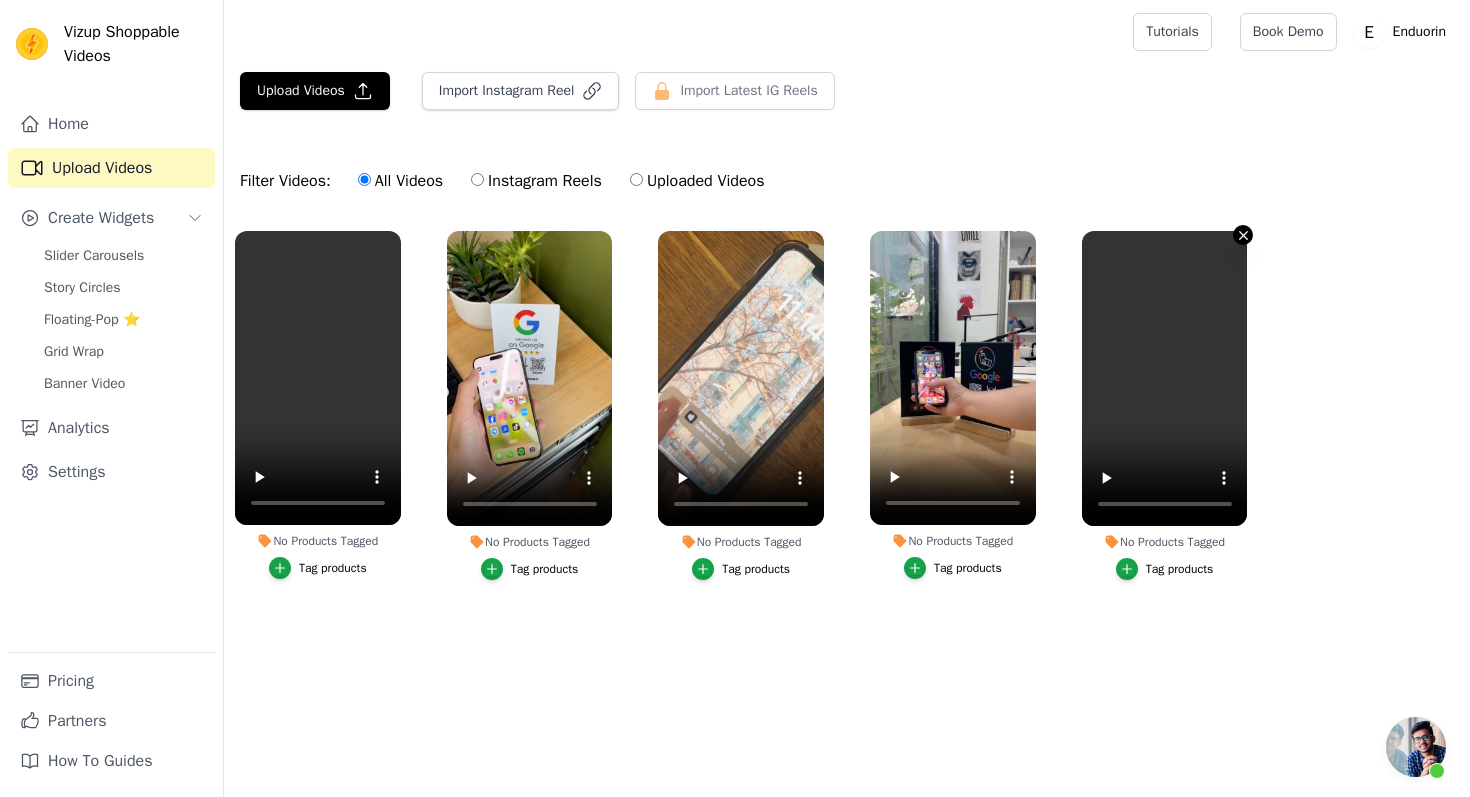 click 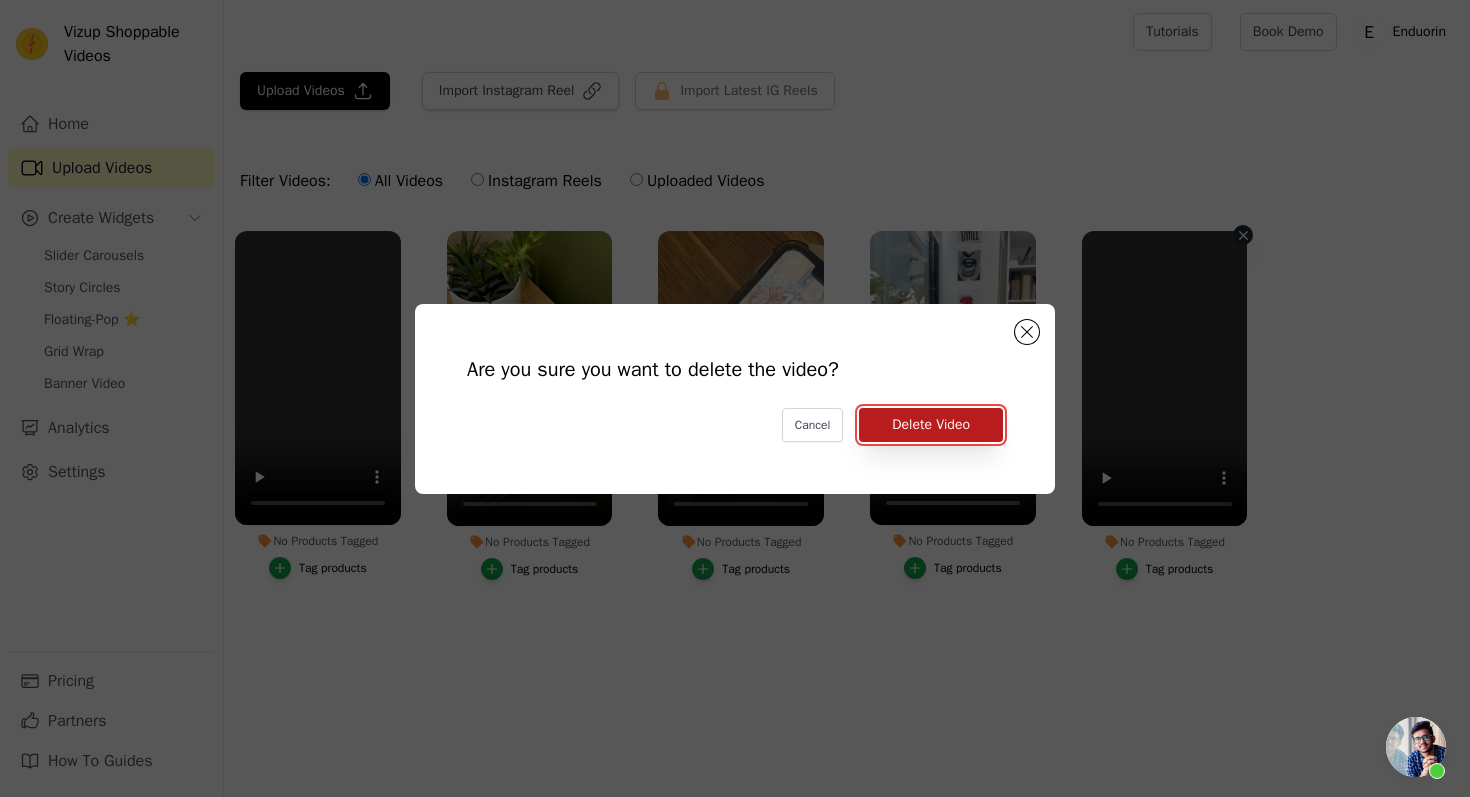 click on "Delete Video" at bounding box center (931, 425) 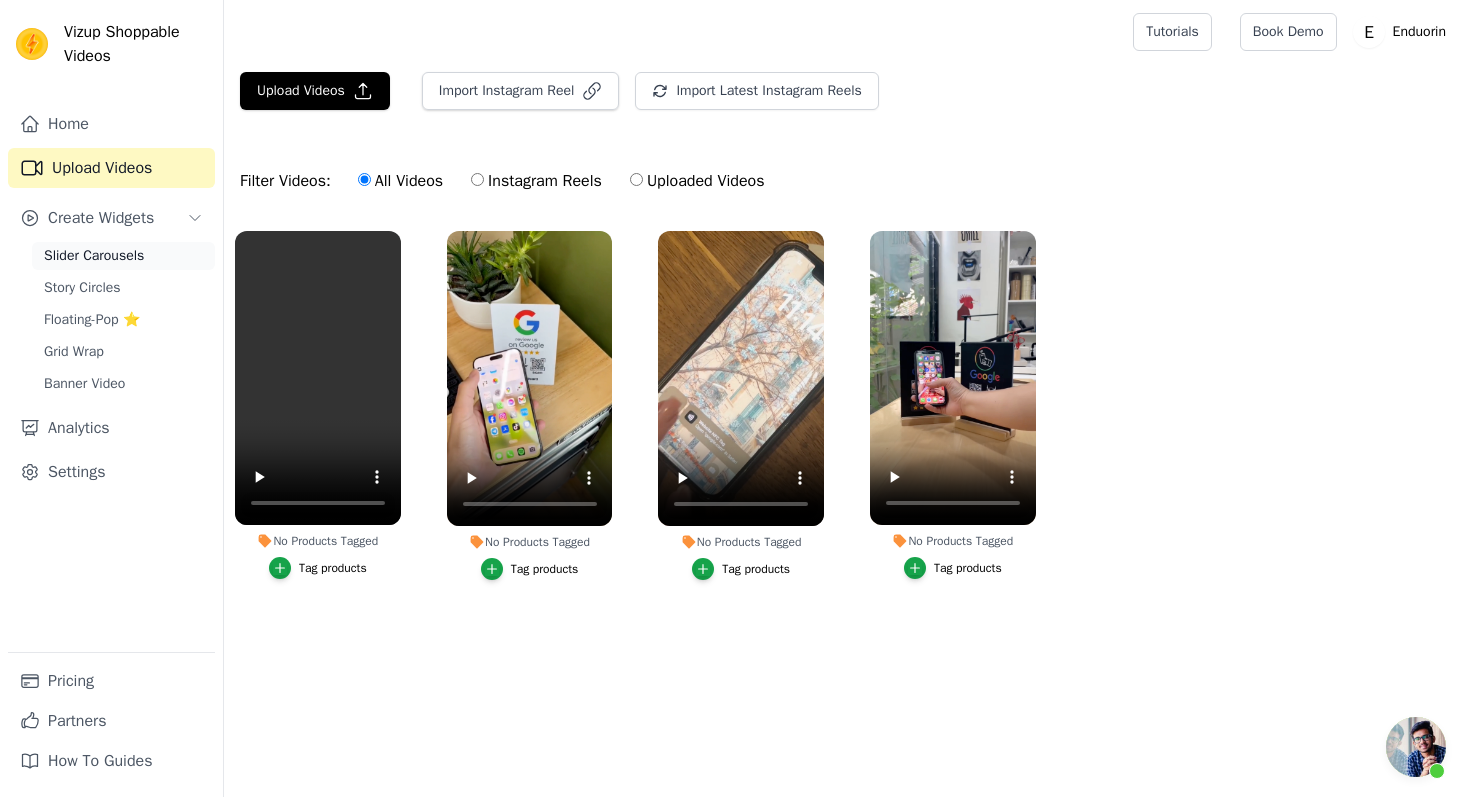 click on "Slider Carousels" at bounding box center [94, 256] 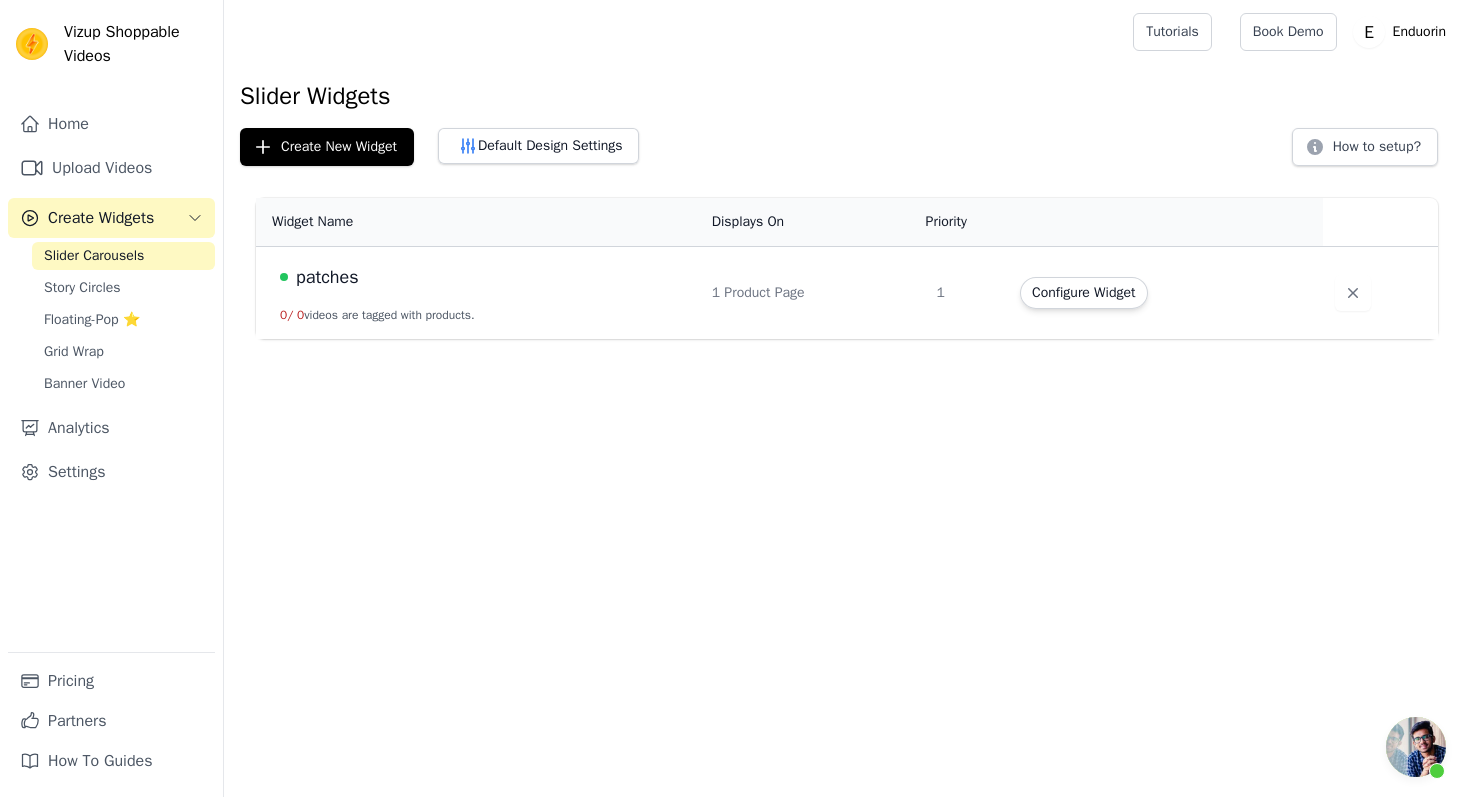 click on "patches" at bounding box center (484, 277) 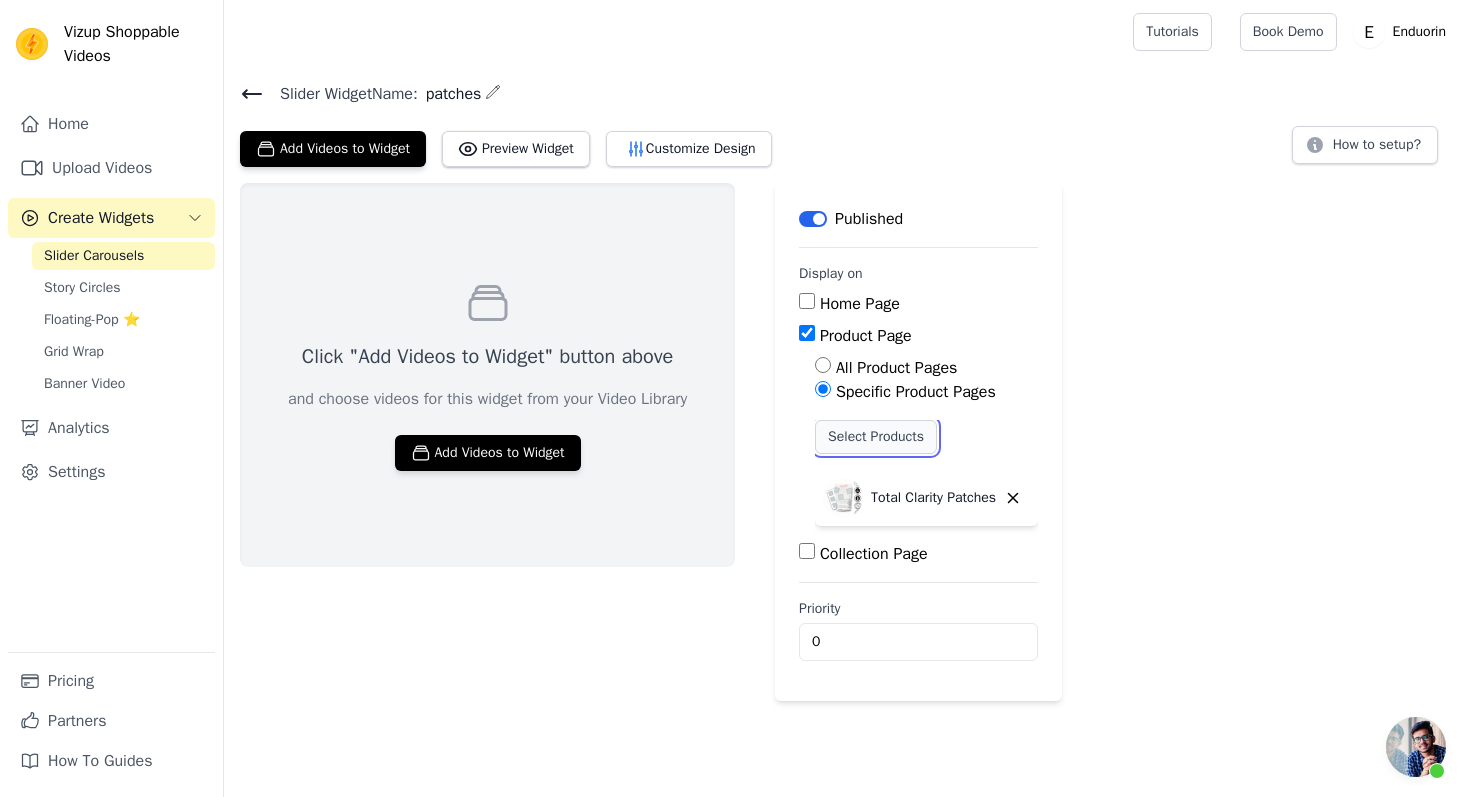 click on "Select Products" at bounding box center (876, 437) 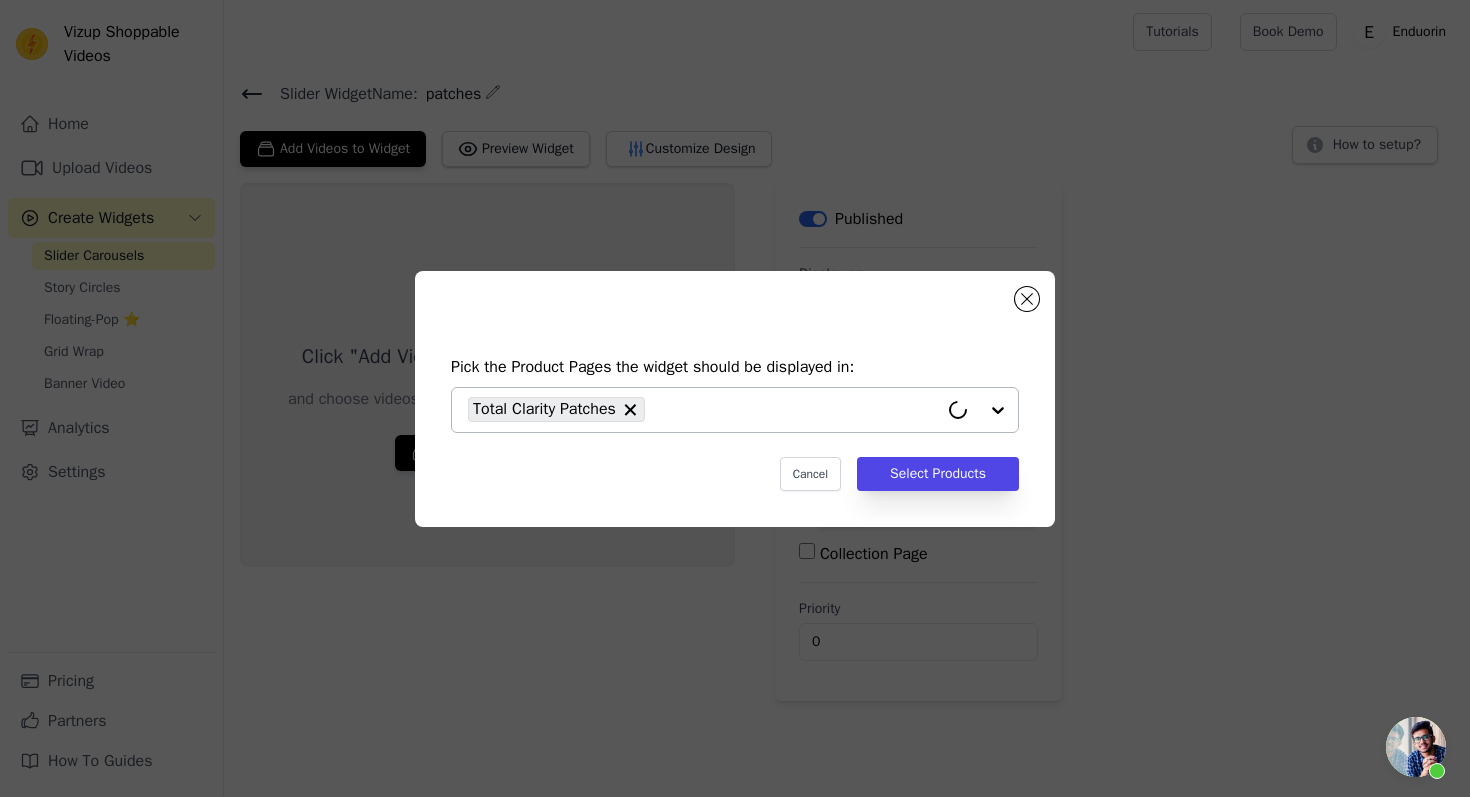 click on "Total Clarity Patches" at bounding box center [703, 410] 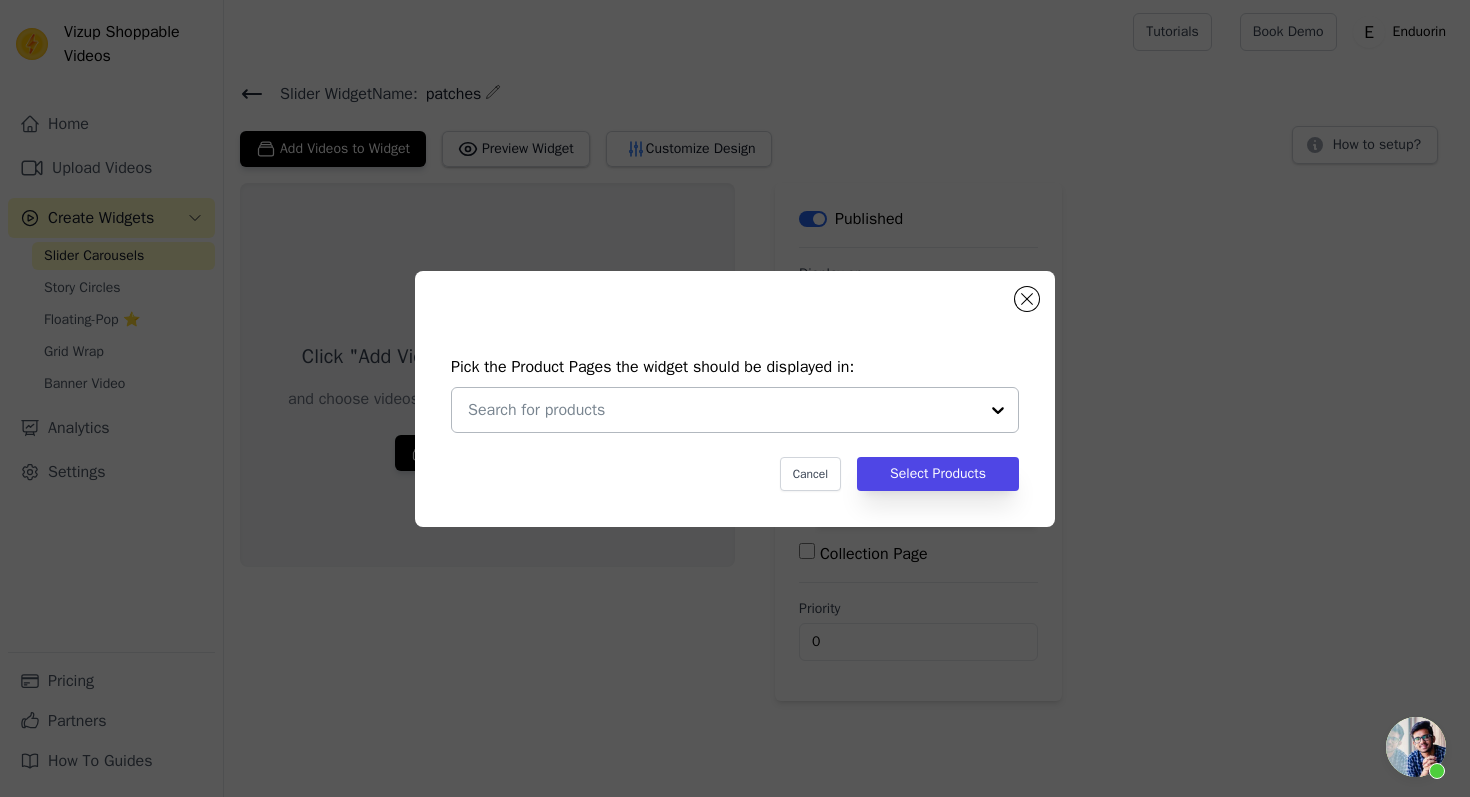 click at bounding box center [723, 410] 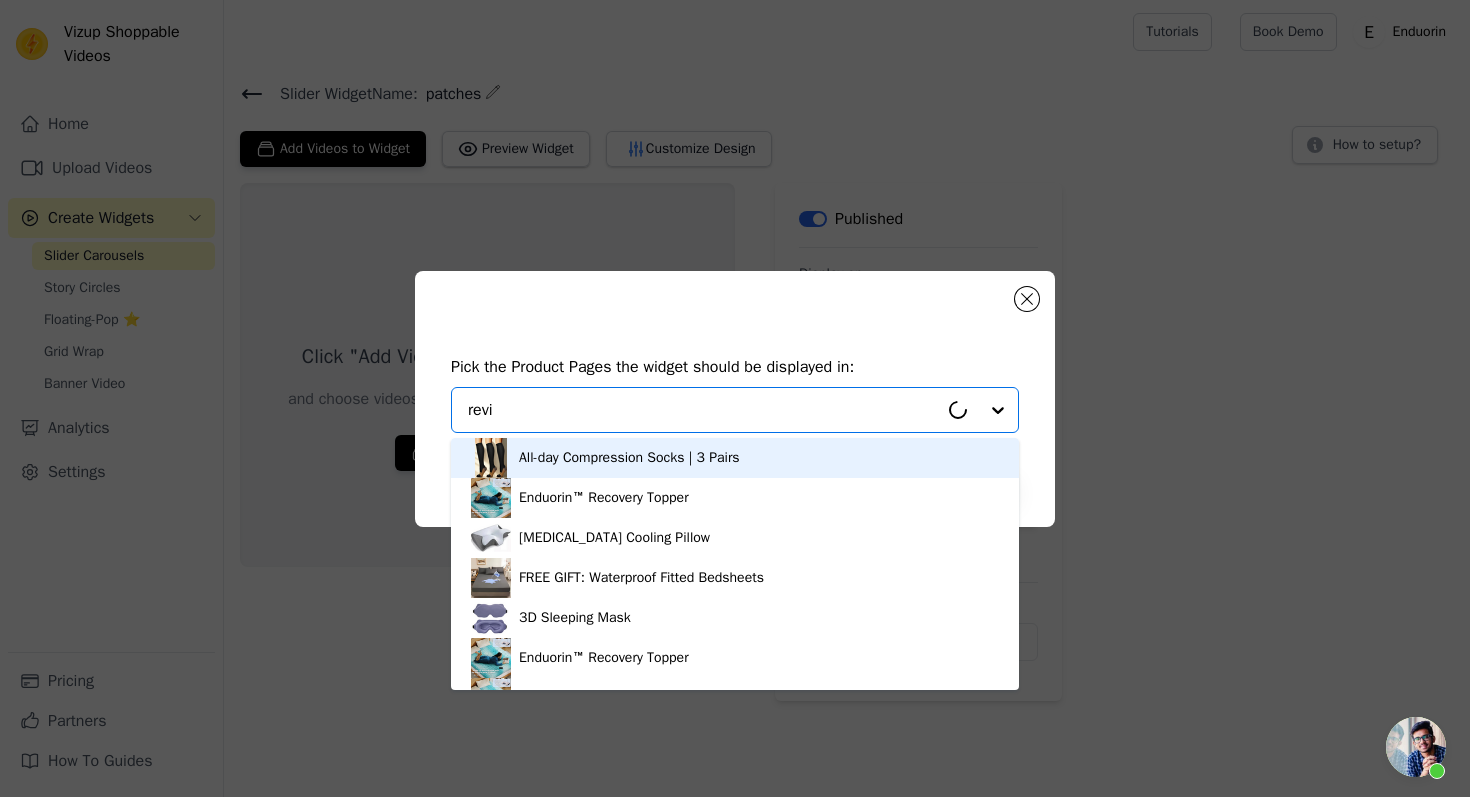 type on "rev" 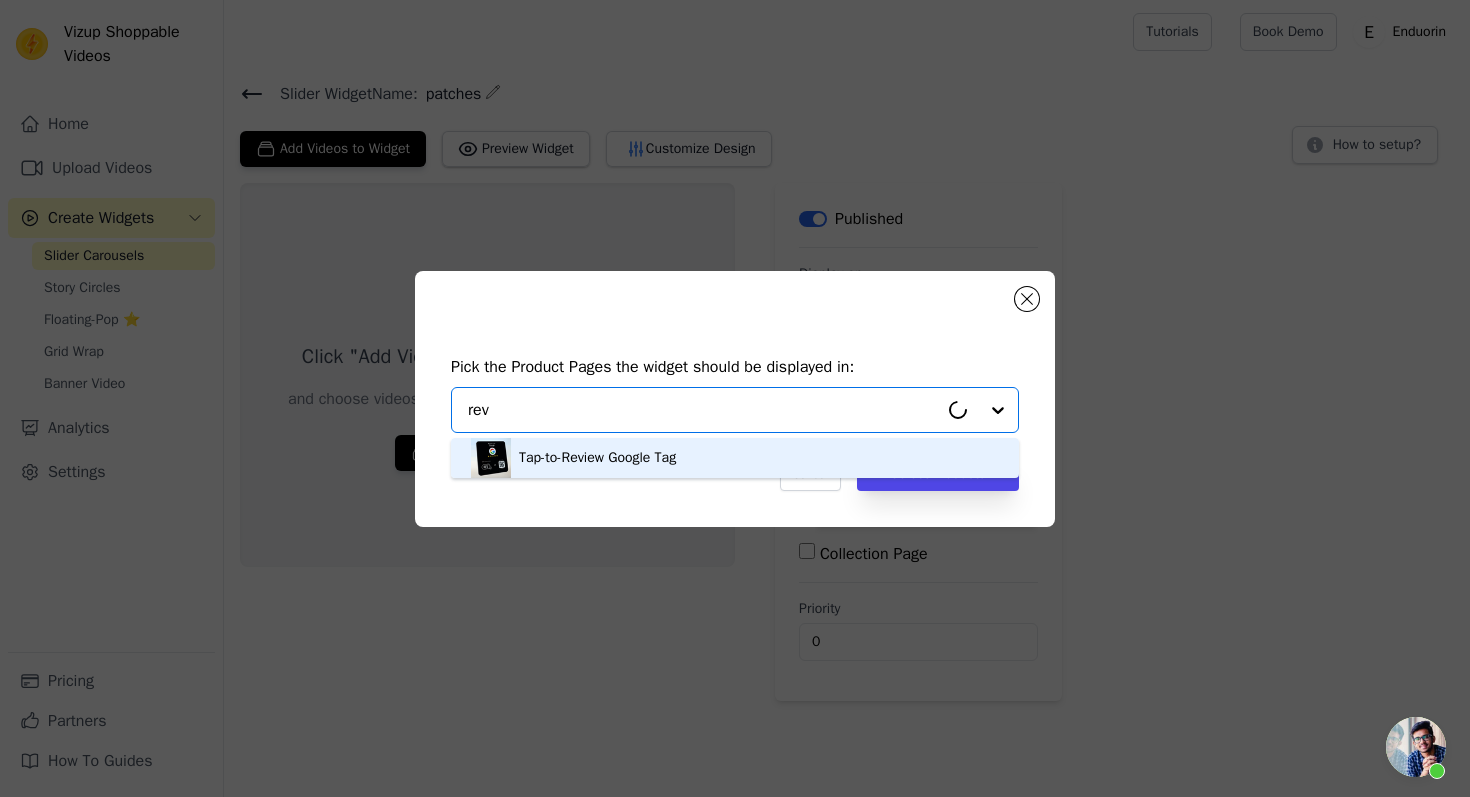 click on "Tap-to-Review Google Tag" at bounding box center (597, 458) 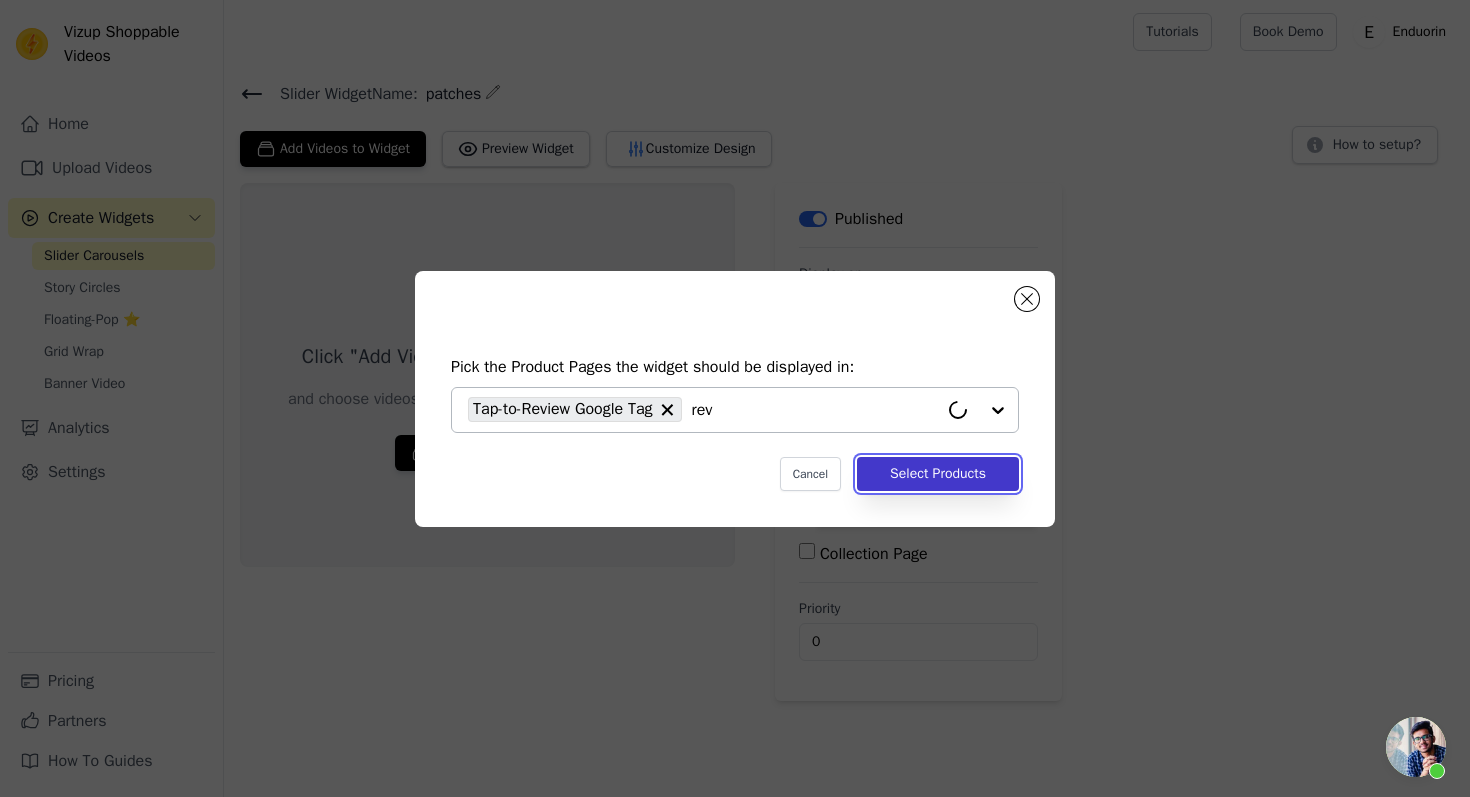 click on "Select Products" at bounding box center (938, 474) 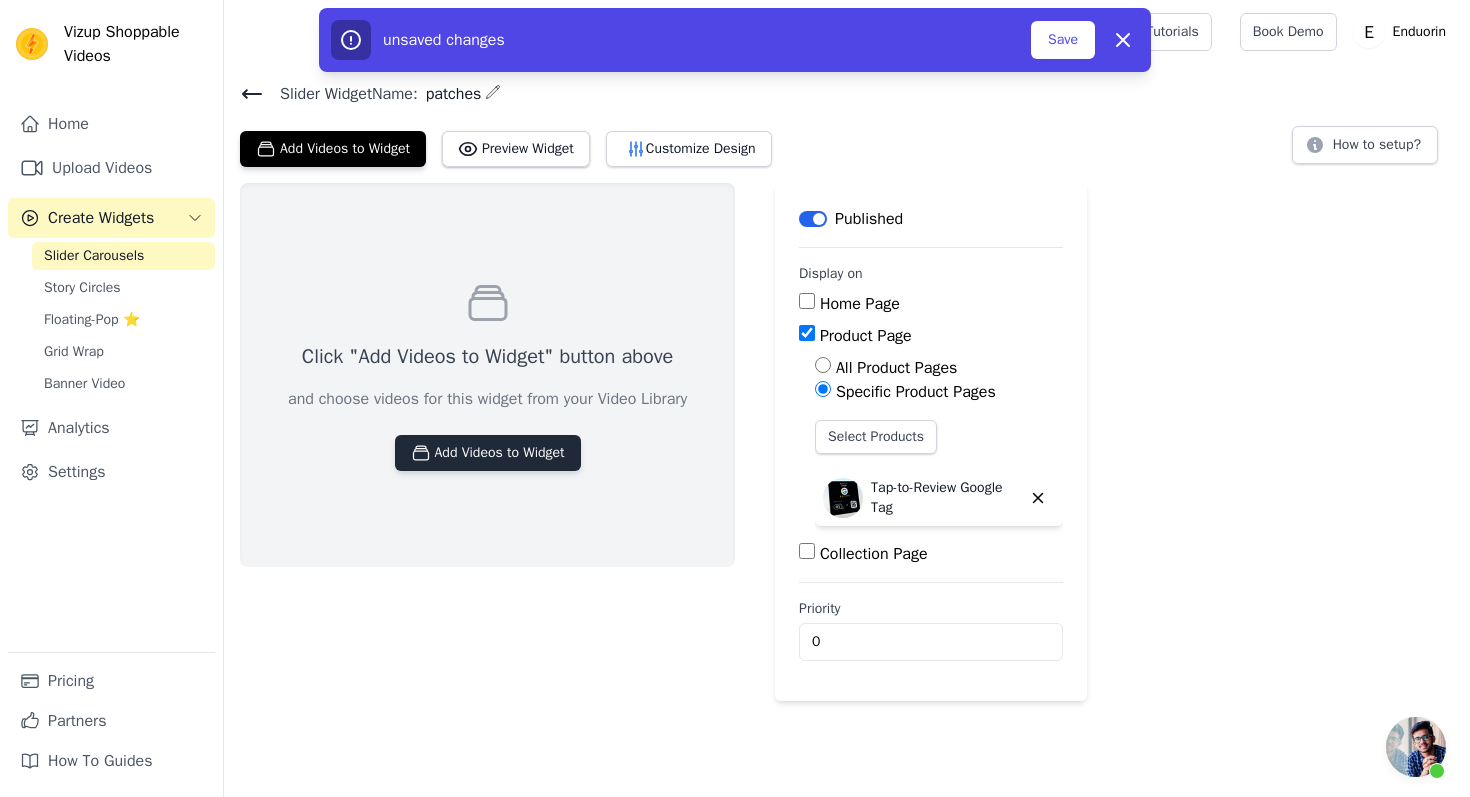 click on "Add Videos to Widget" at bounding box center (488, 453) 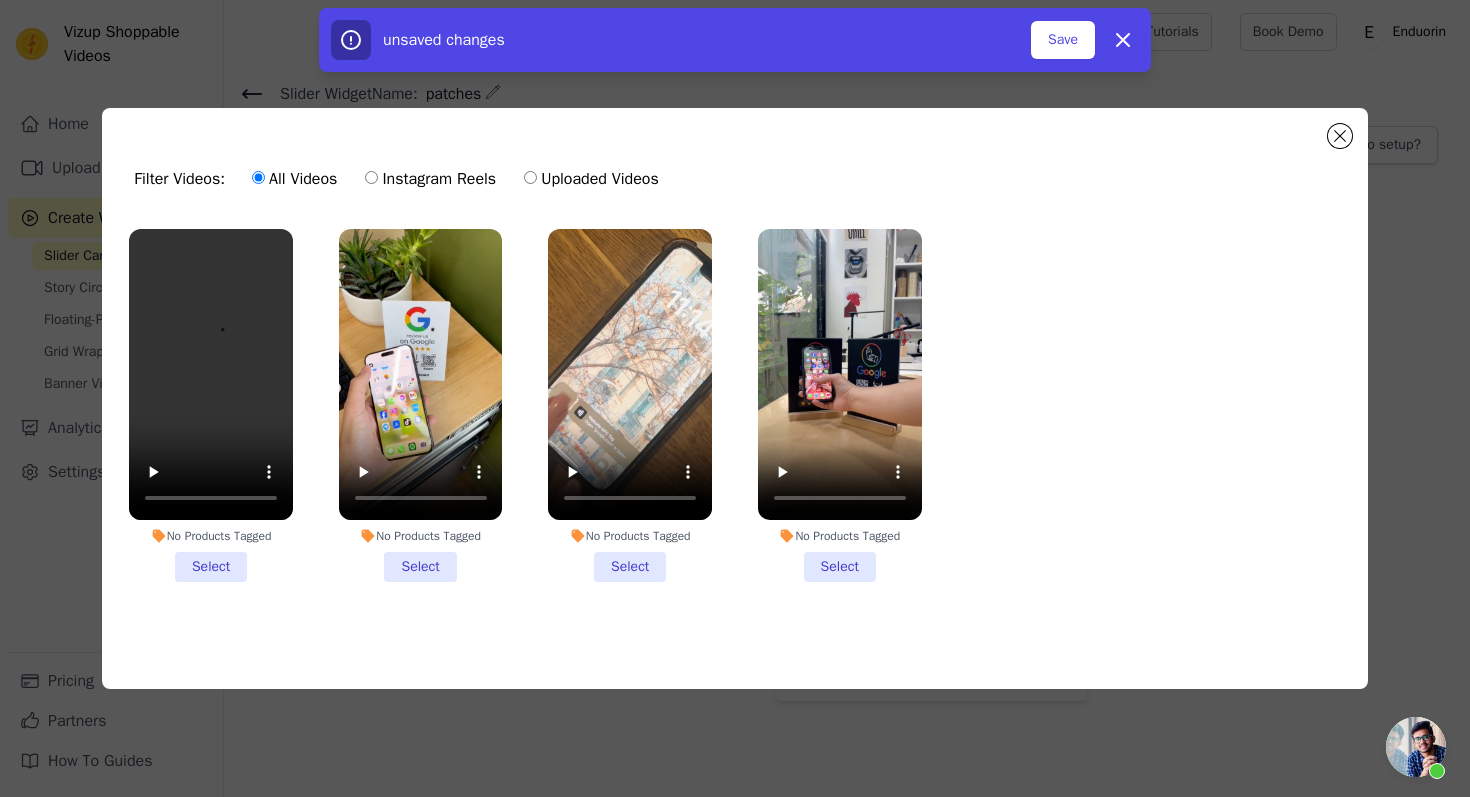 click on "No Products Tagged     Select" at bounding box center [211, 405] 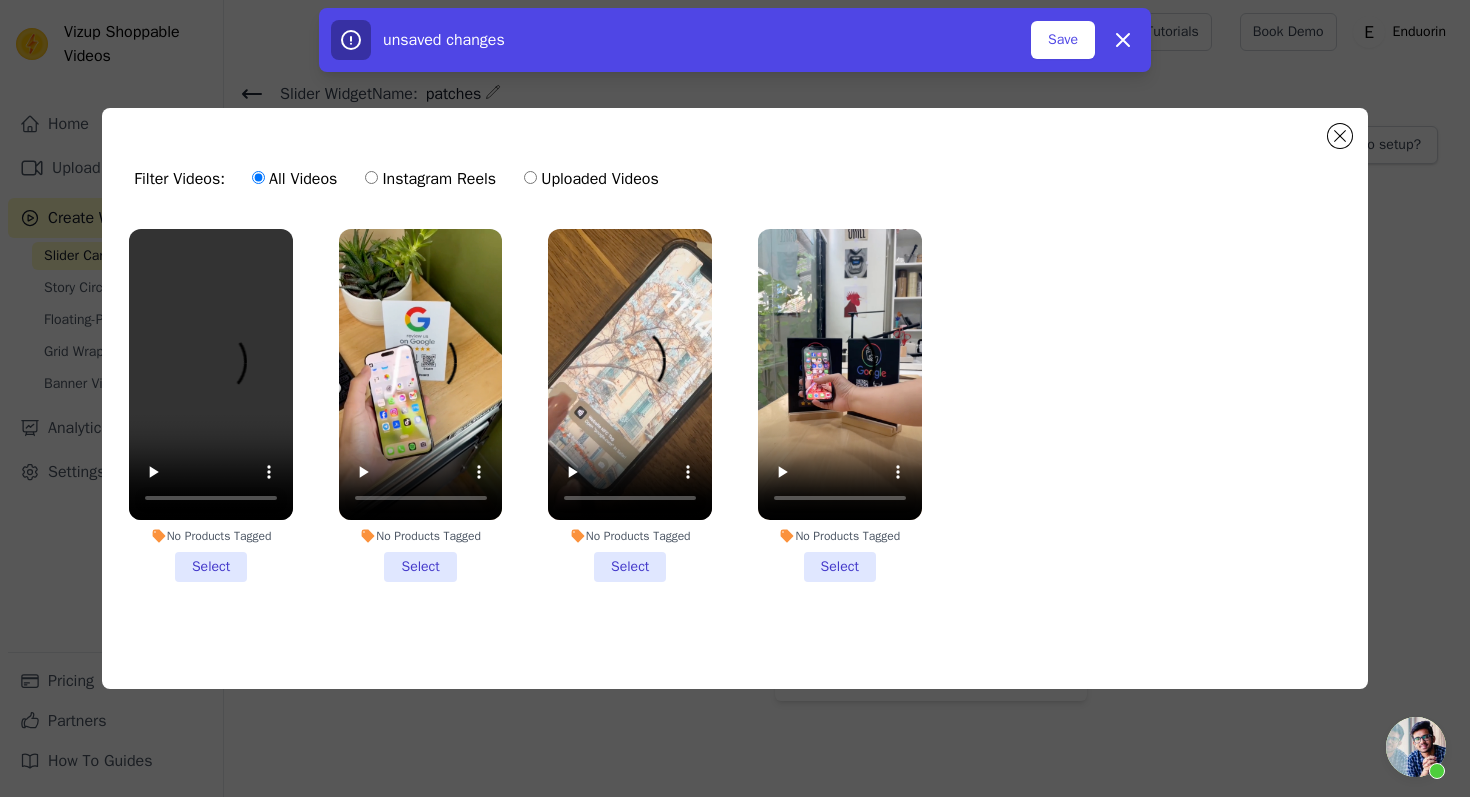 click on "No Products Tagged     Select" at bounding box center [0, 0] 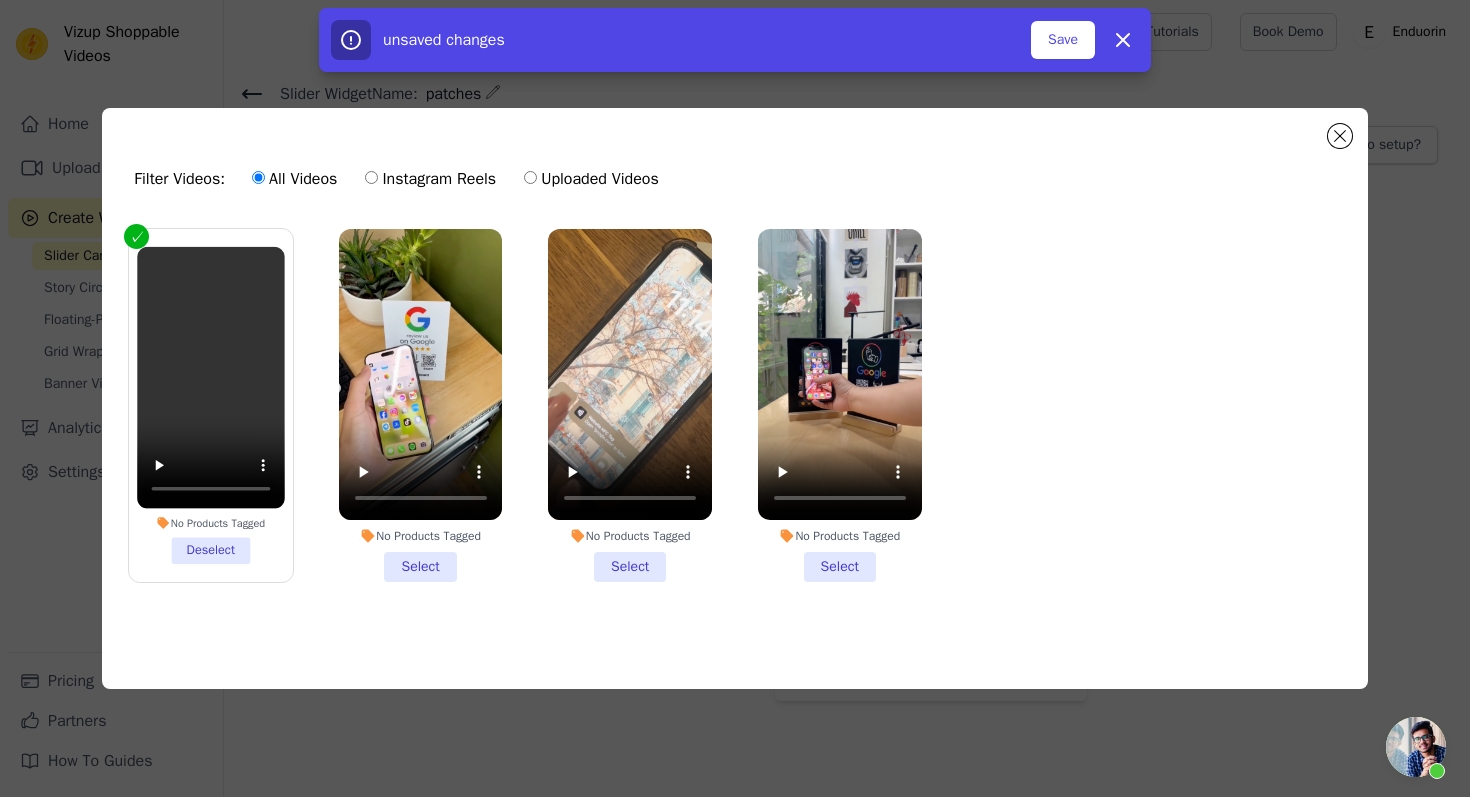 click on "No Products Tagged     Select" at bounding box center [421, 405] 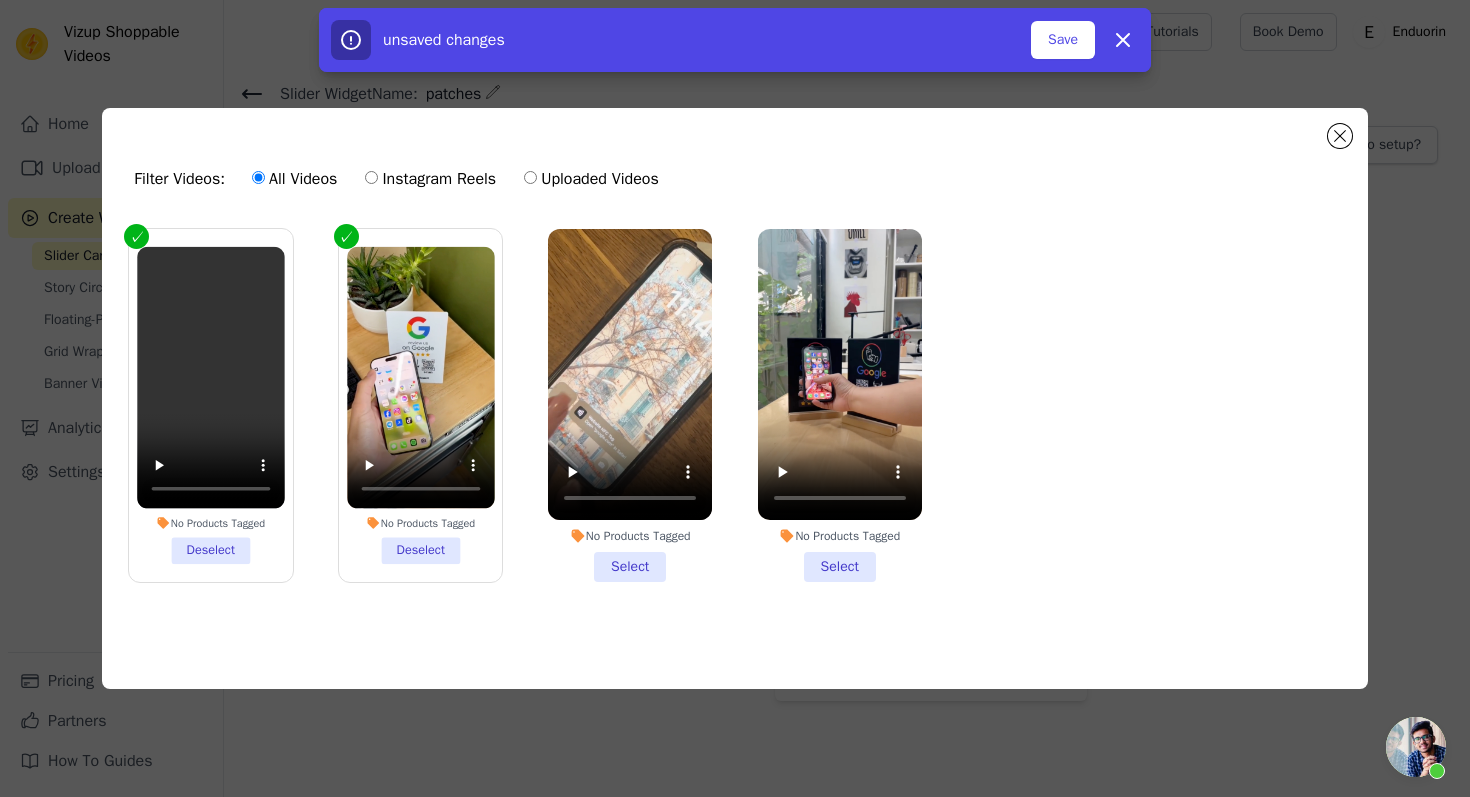 click on "No Products Tagged     Select" at bounding box center [630, 405] 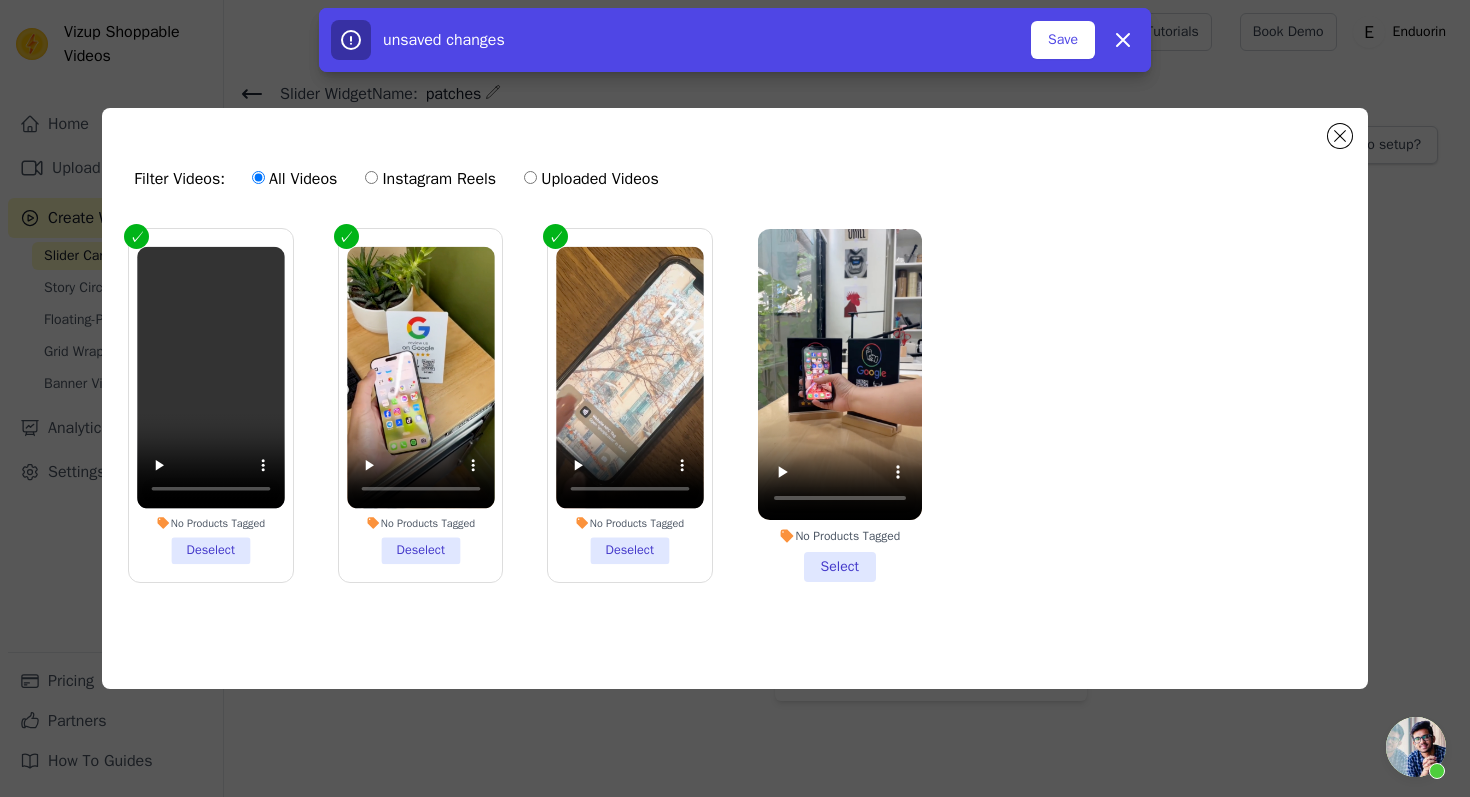 click on "No Products Tagged     Select" at bounding box center [840, 405] 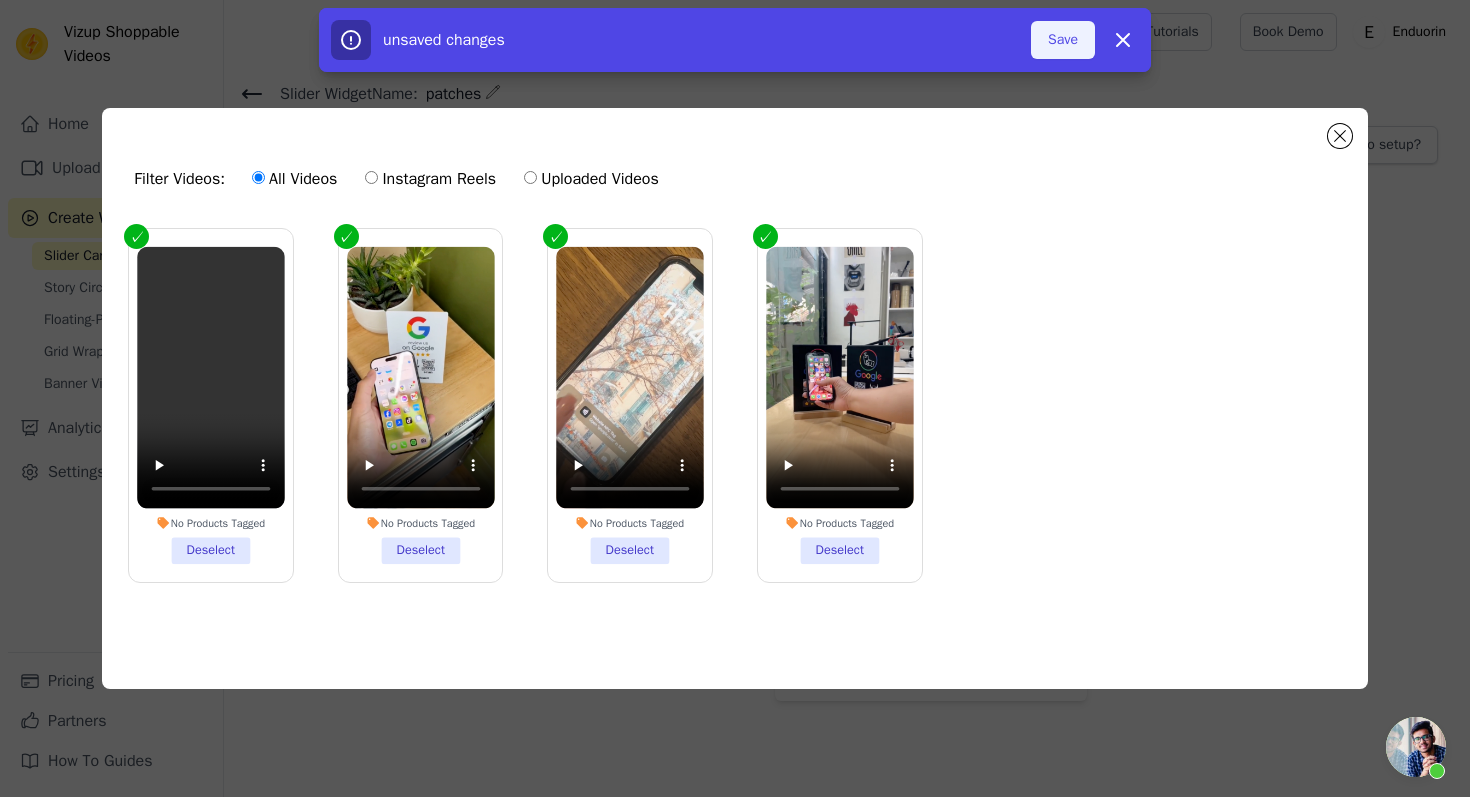 click on "Save" at bounding box center [1063, 40] 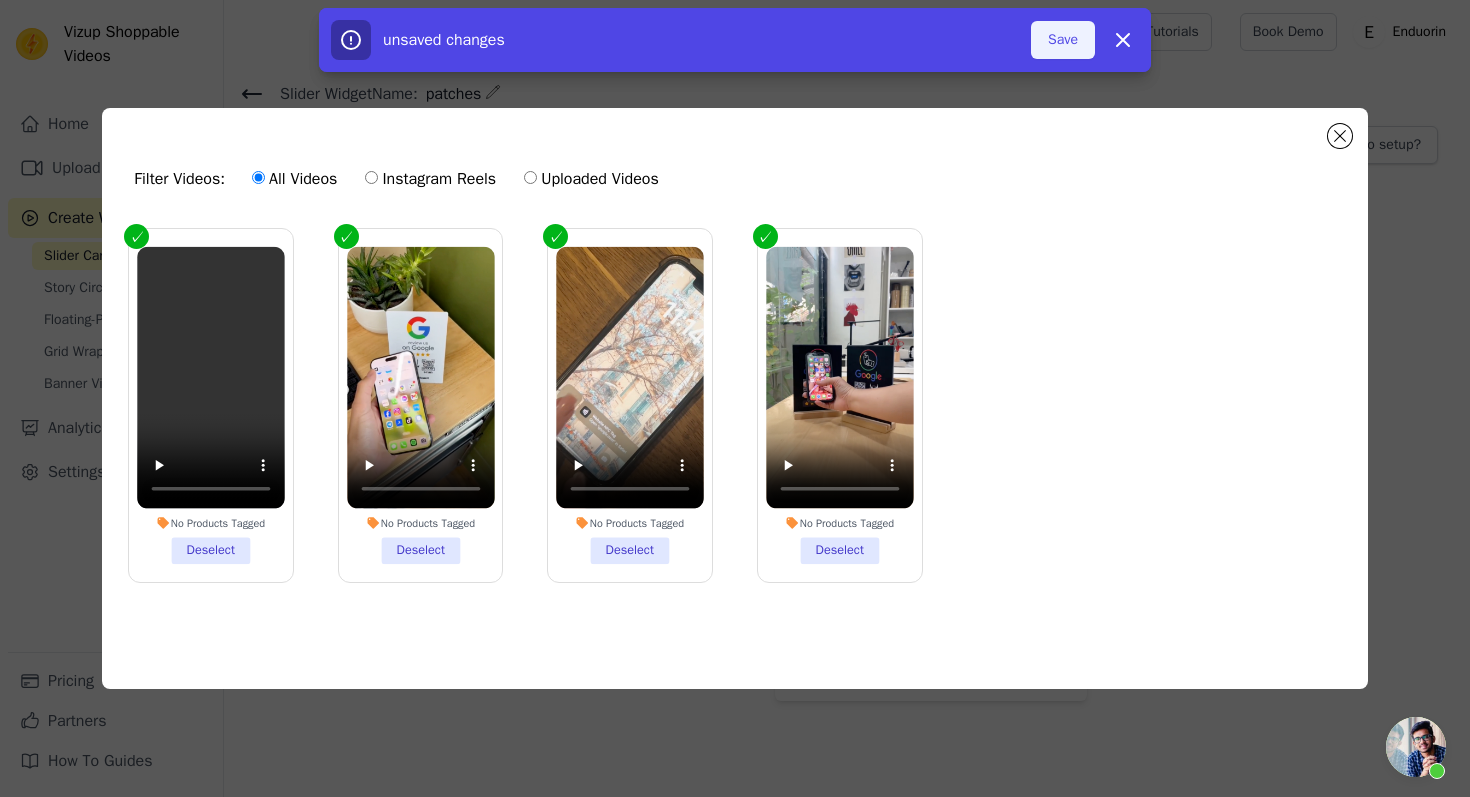 click on "Save" at bounding box center [1063, 40] 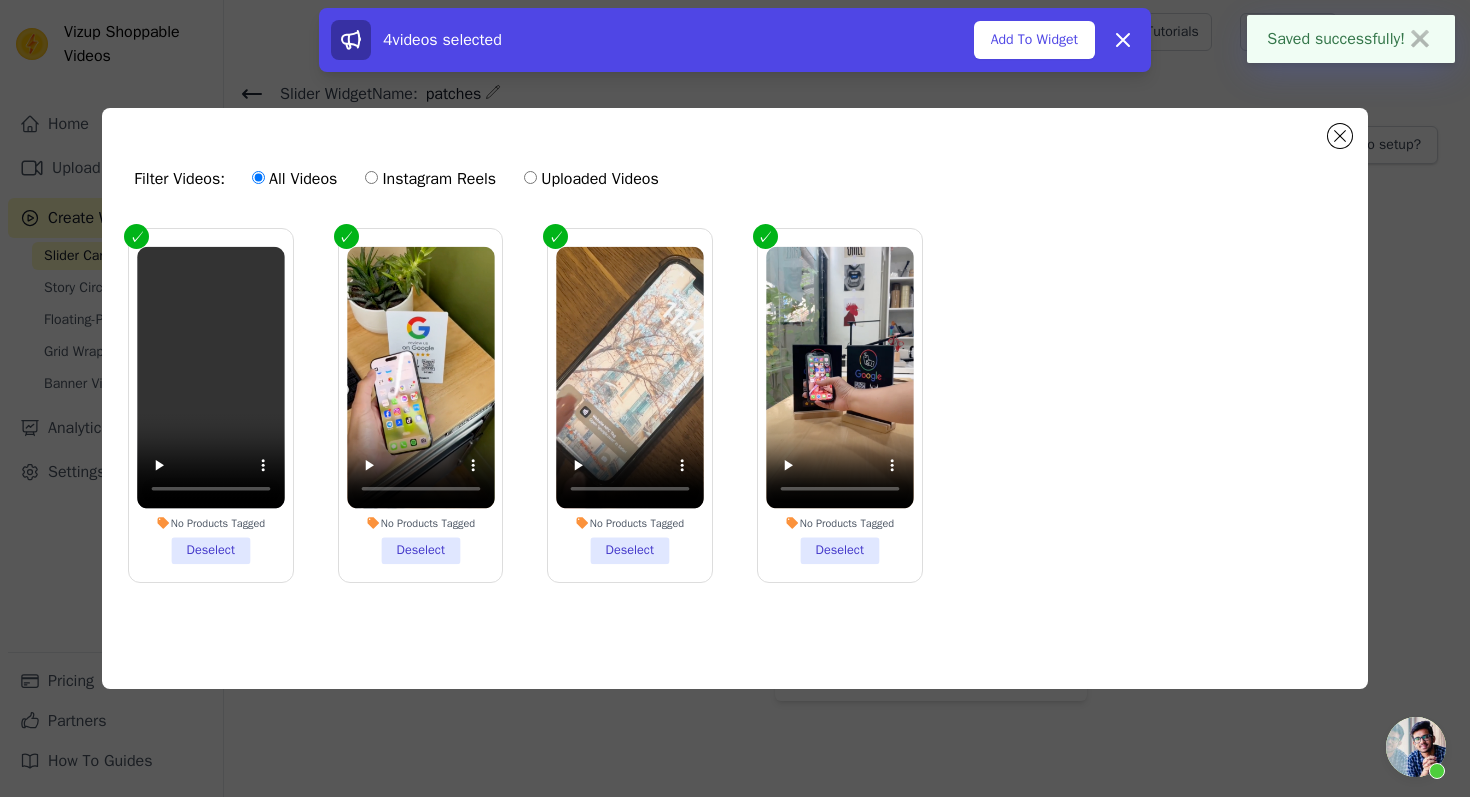 click on "Filter Videos:
All Videos
Instagram Reels
Uploaded Videos
No Products Tagged     Deselect
No Products Tagged     Deselect
No Products Tagged     Deselect
No Products Tagged     Deselect       4  videos selected     Add To Widget   Dismiss" at bounding box center (735, 398) 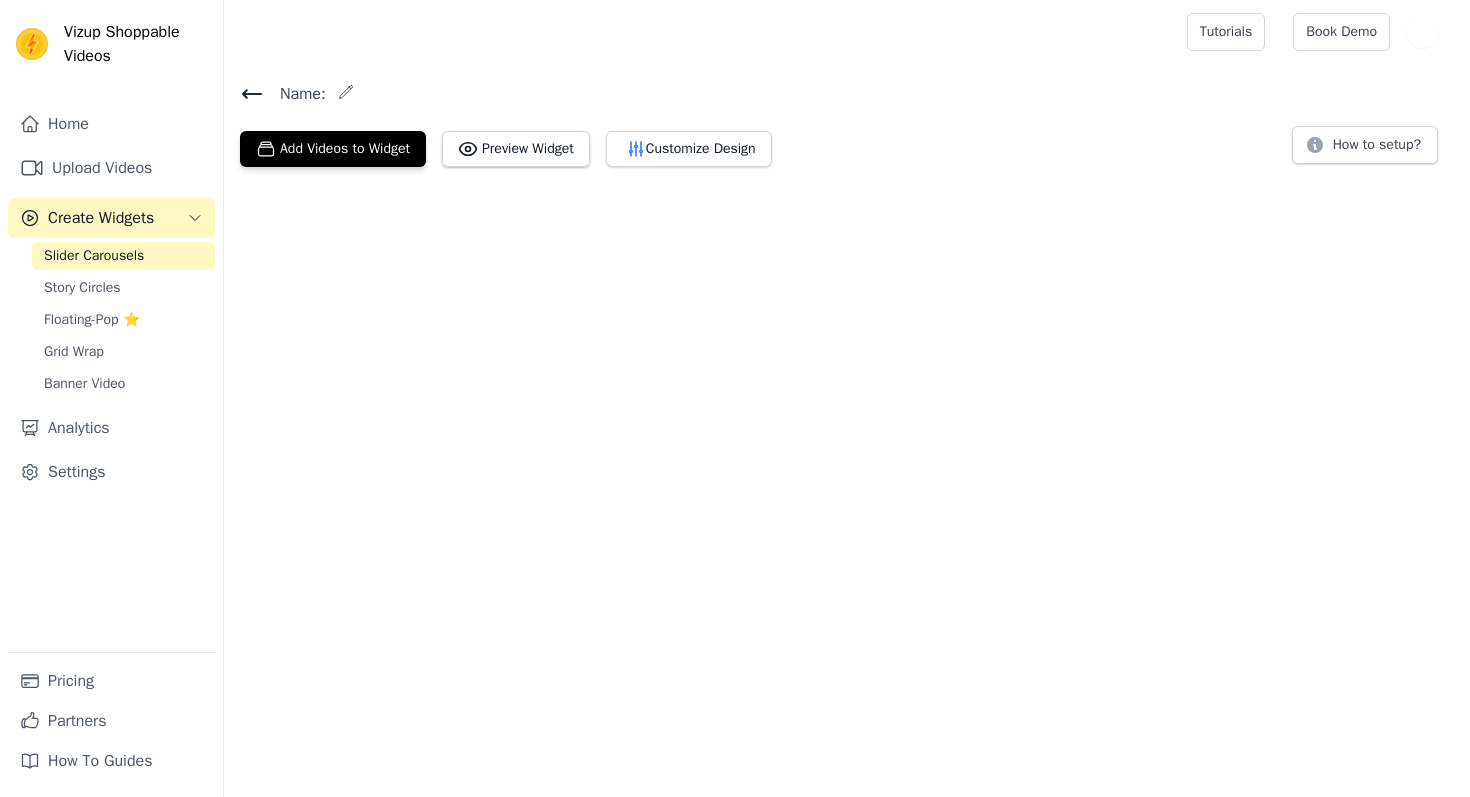 scroll, scrollTop: 0, scrollLeft: 0, axis: both 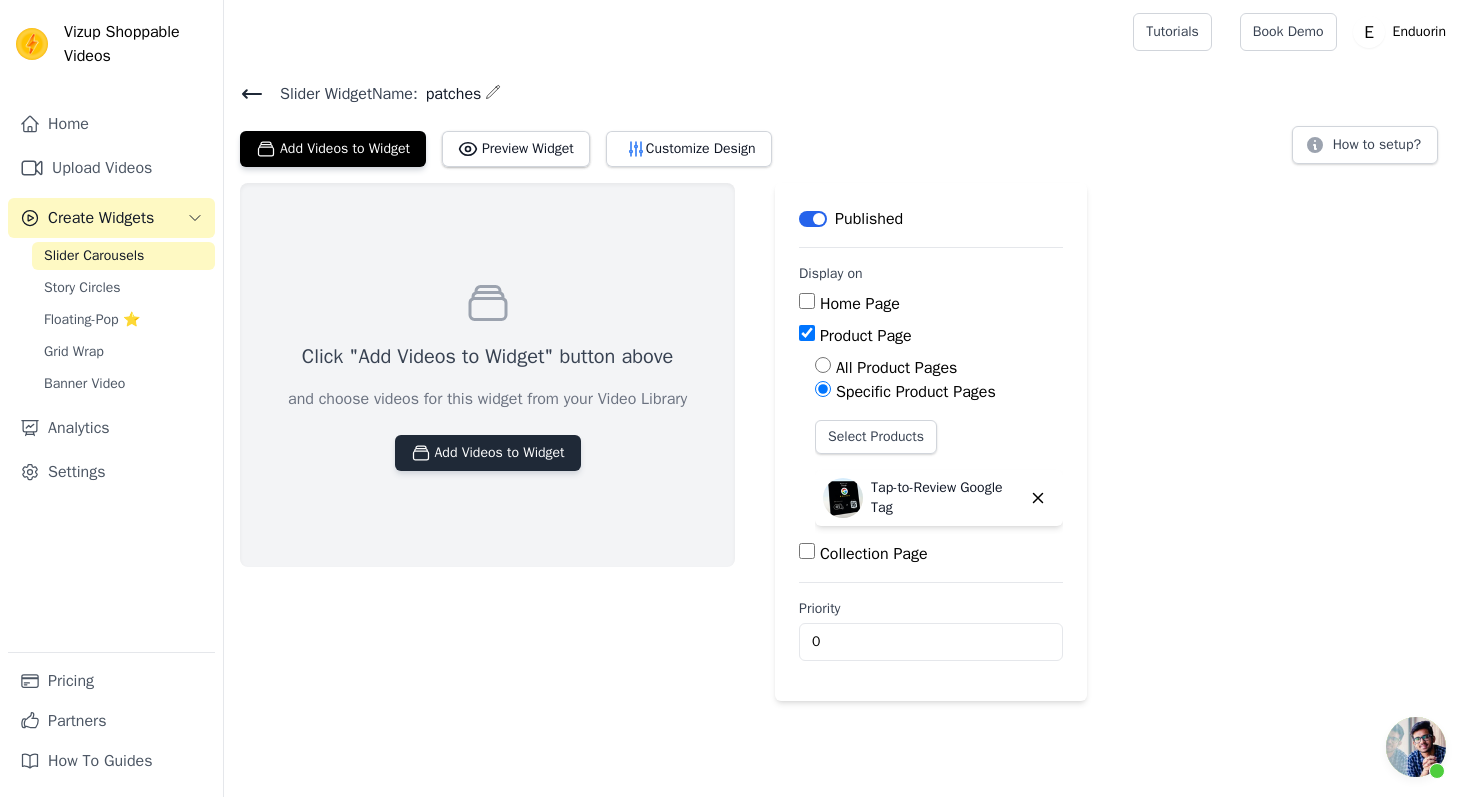 click on "Add Videos to Widget" at bounding box center [488, 453] 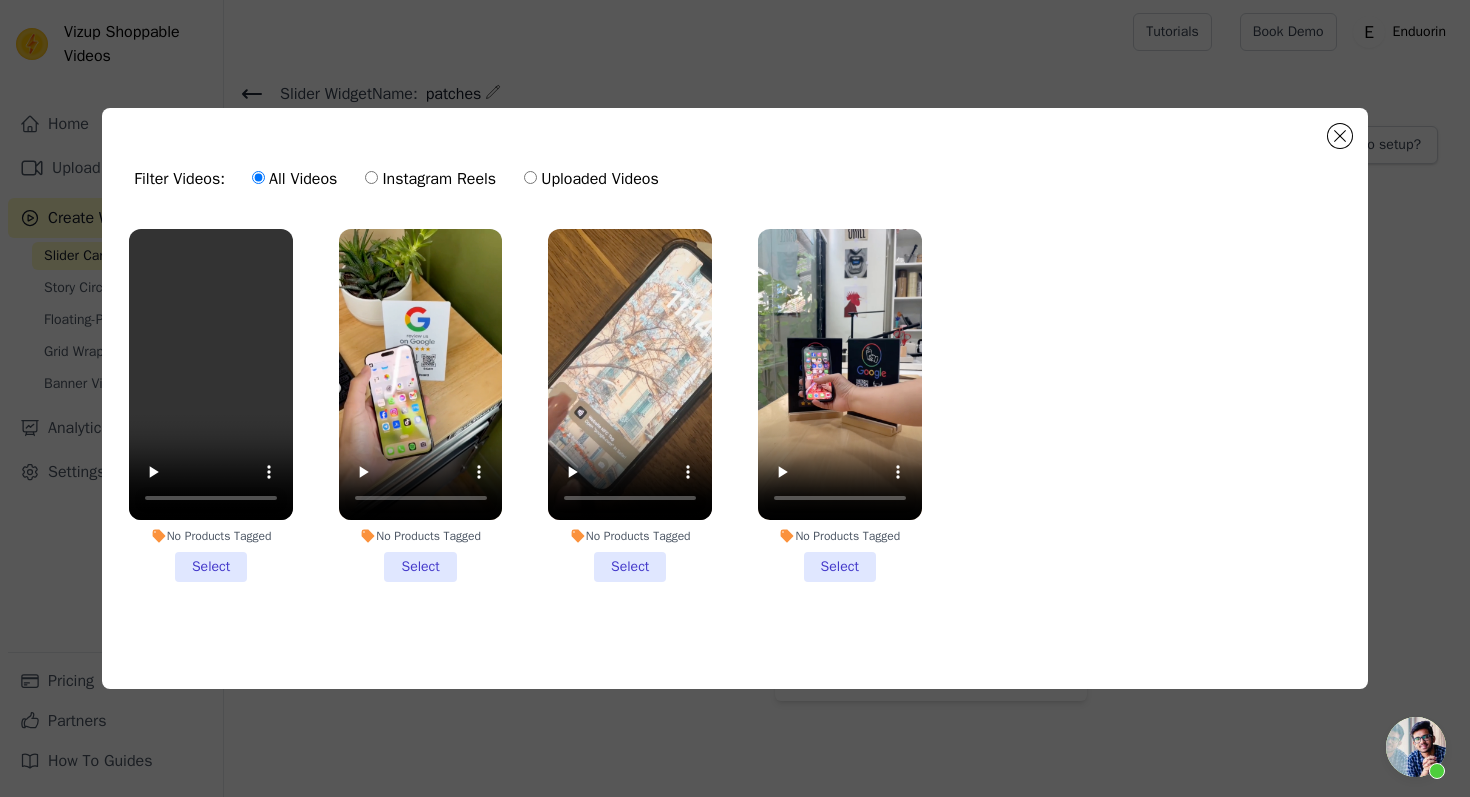 click on "No Products Tagged     Select" at bounding box center (211, 405) 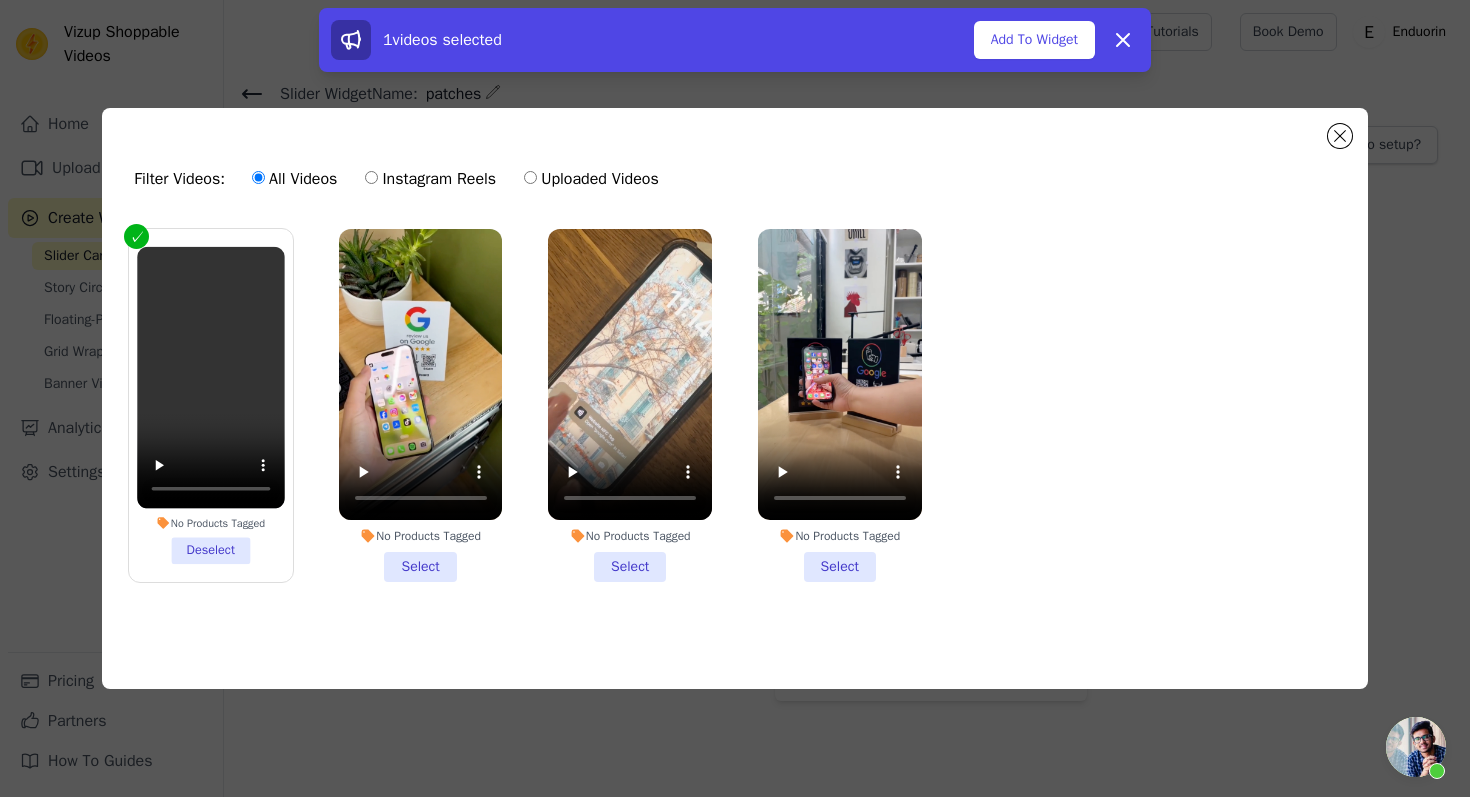 click on "No Products Tagged     Select" at bounding box center [421, 405] 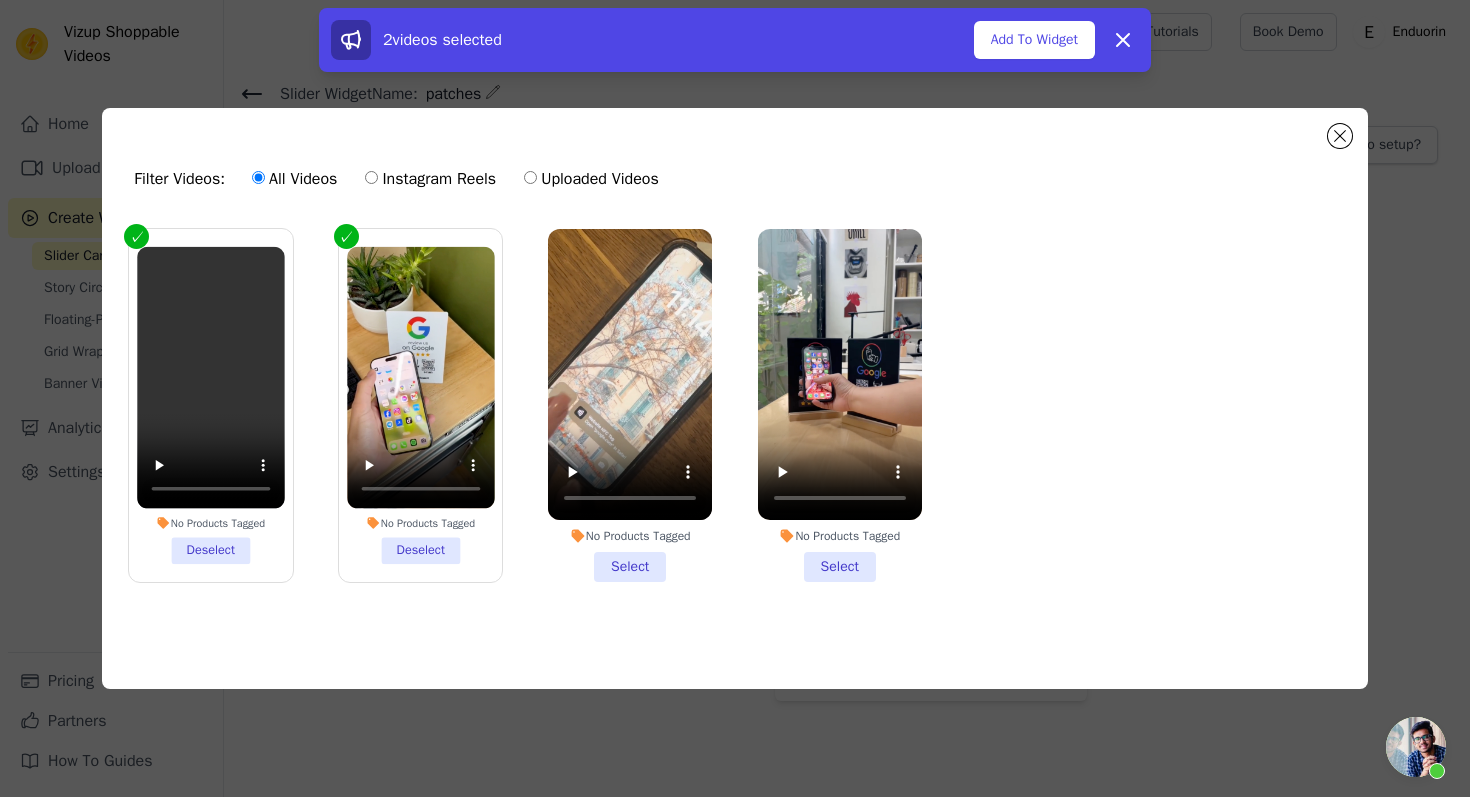 click on "No Products Tagged     Select" at bounding box center [630, 405] 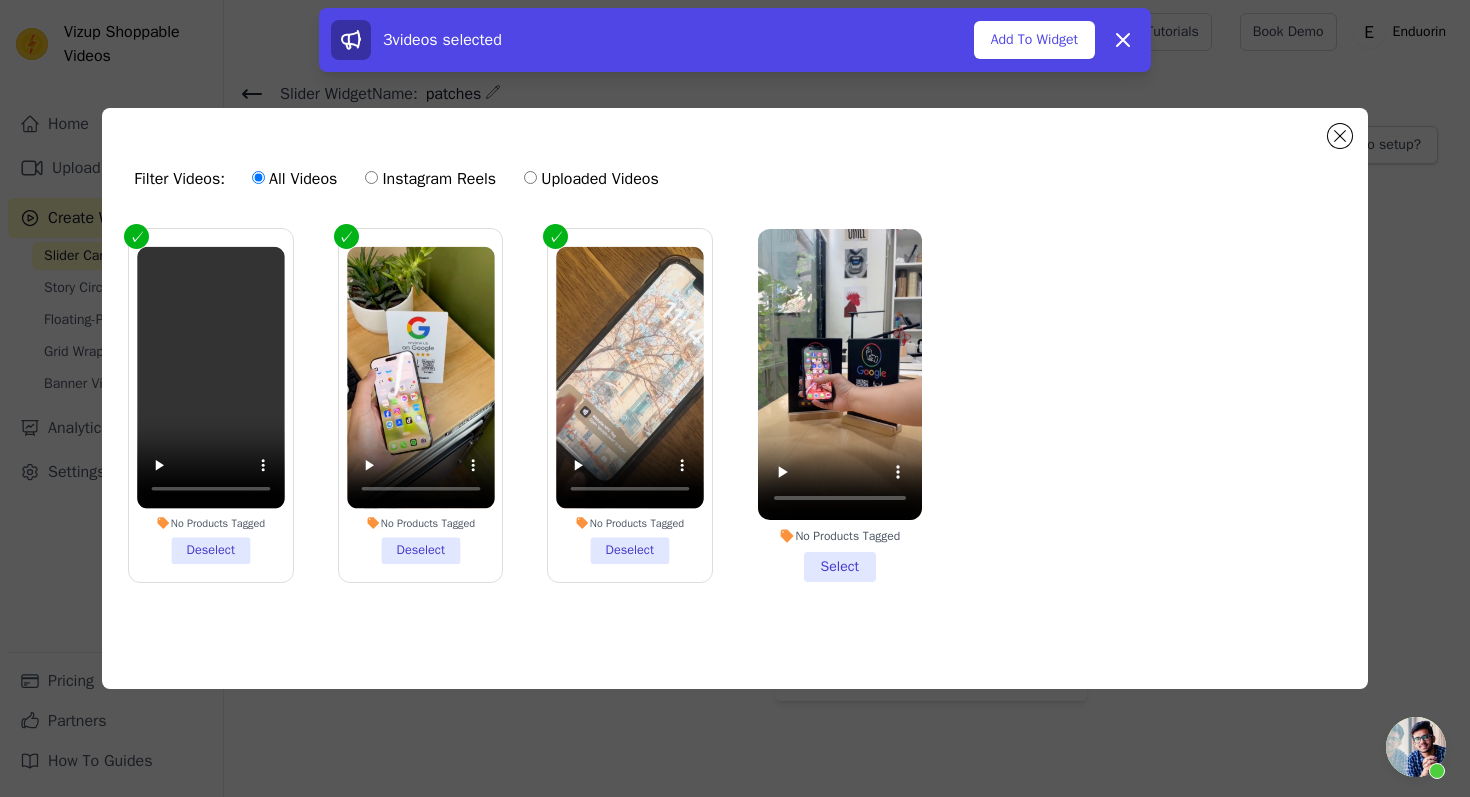 click on "No Products Tagged     Select" at bounding box center [840, 405] 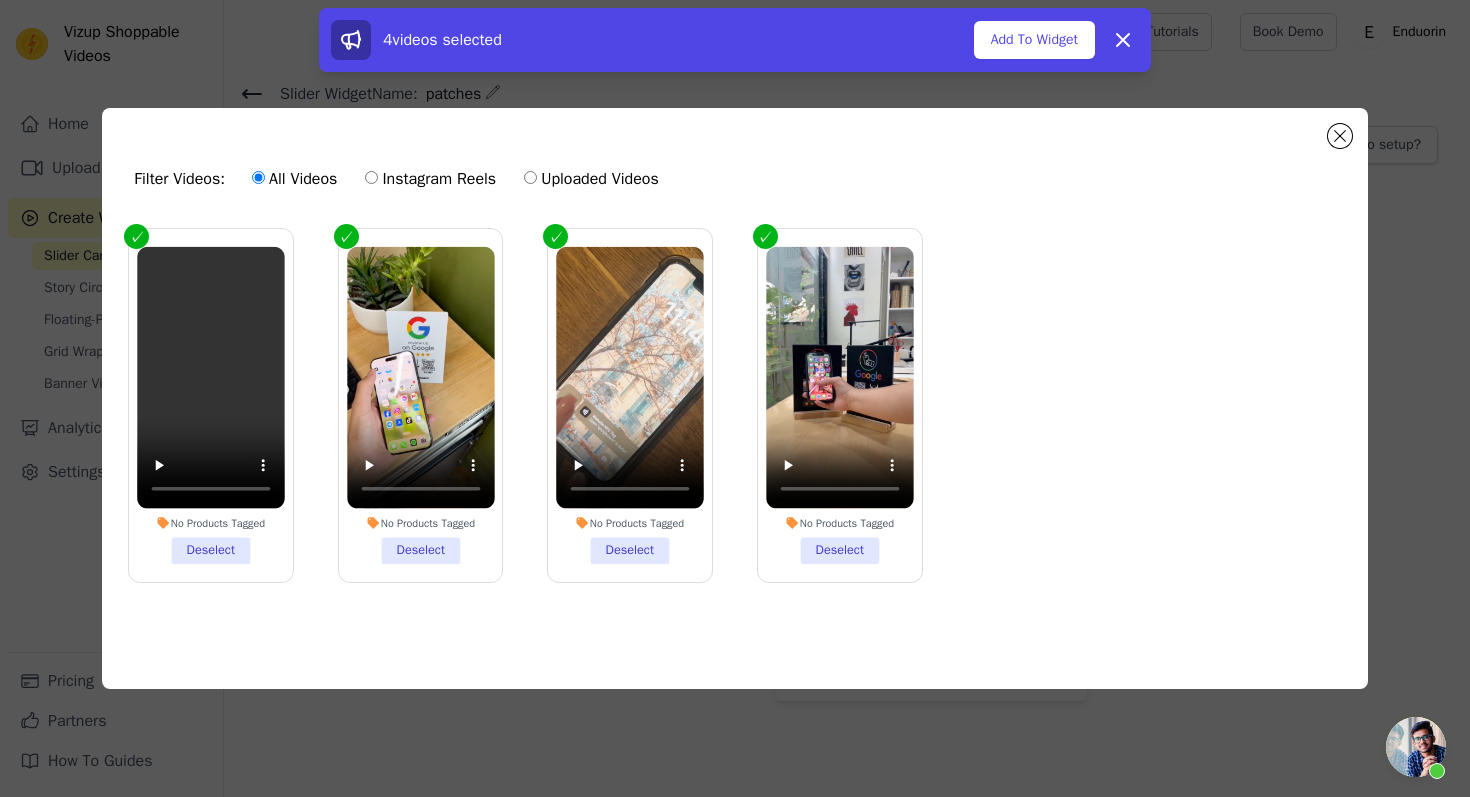 click on "4  videos selected     Add To Widget   Dismiss" at bounding box center [735, 40] 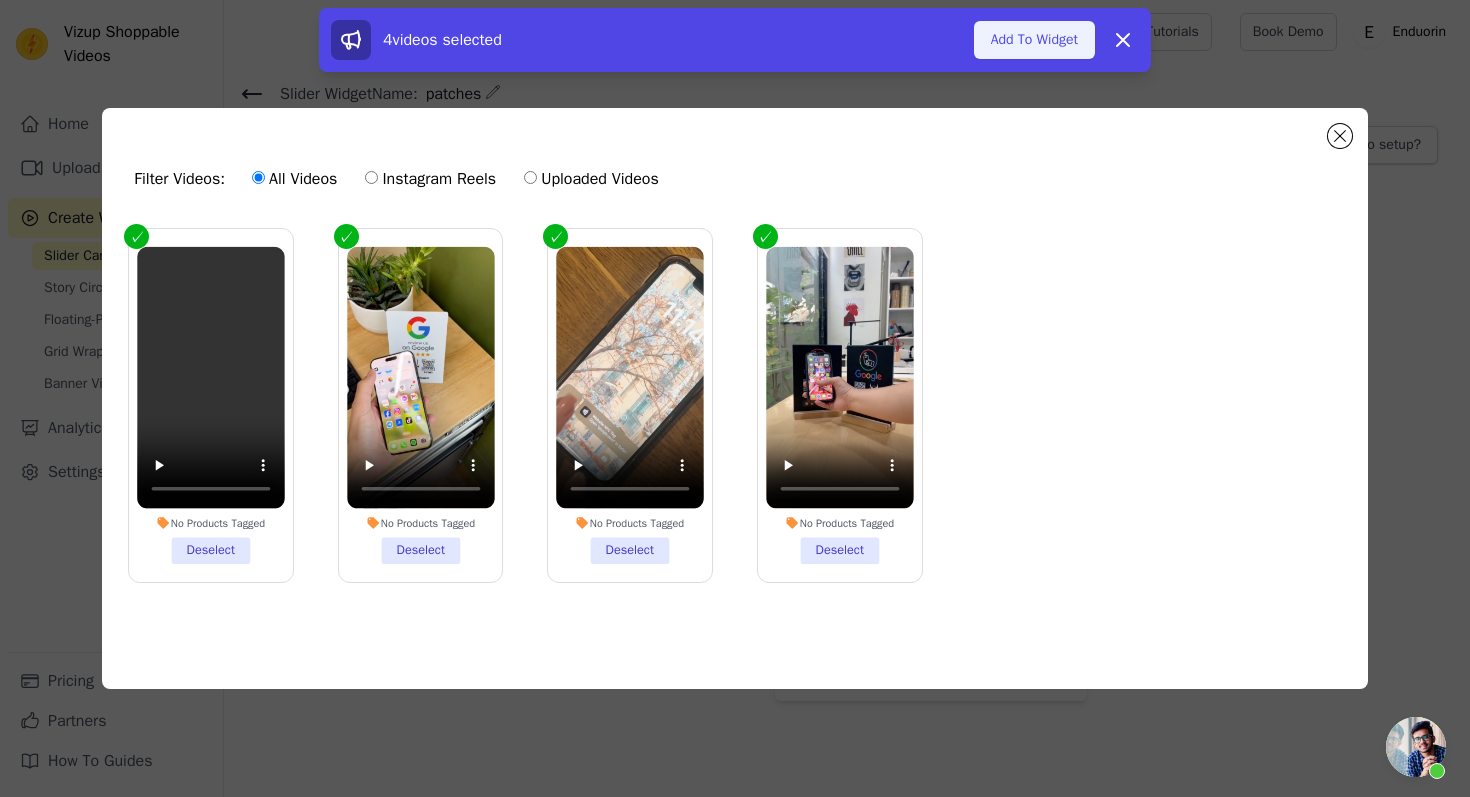 click on "Add To Widget" at bounding box center [1034, 40] 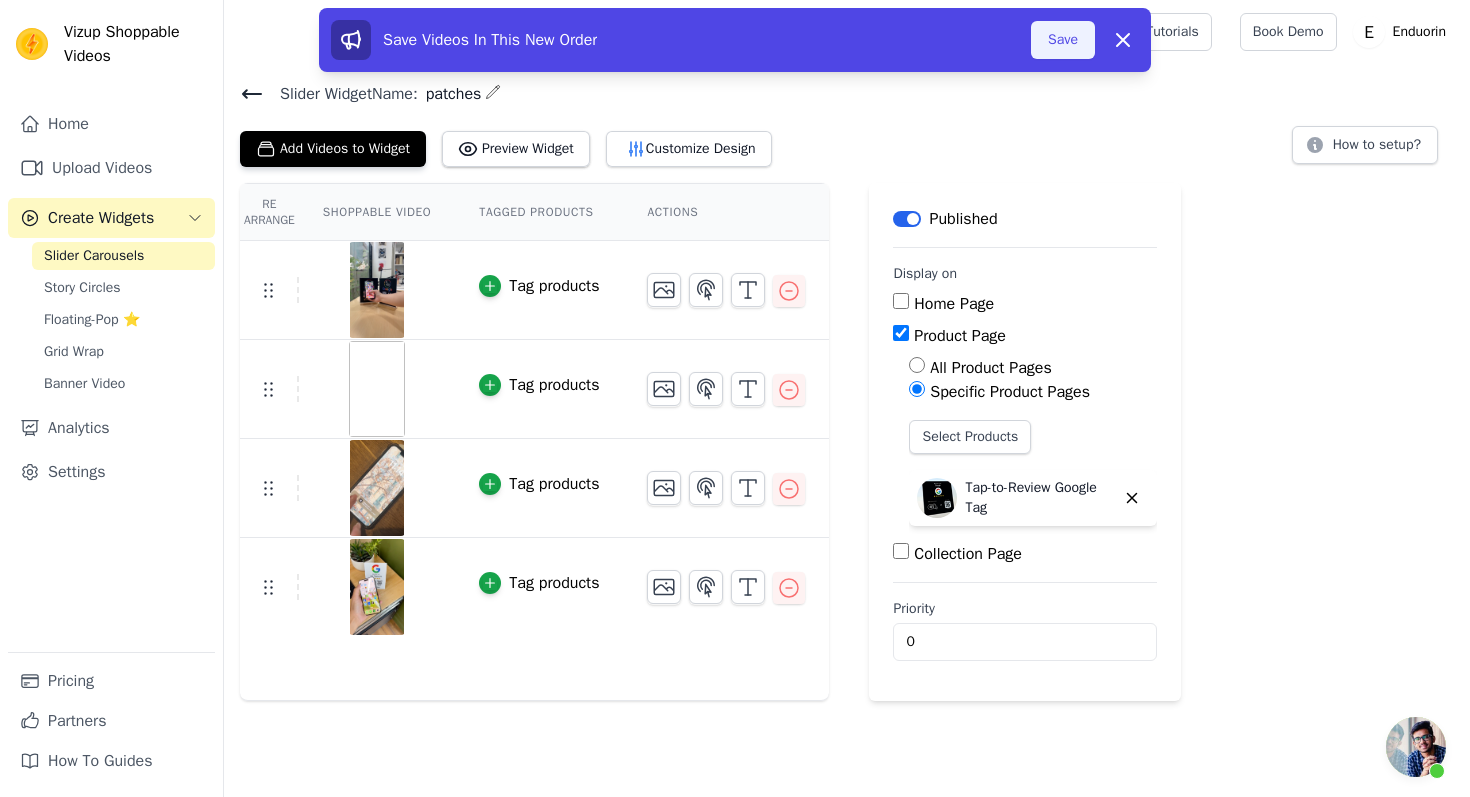 click on "Save" at bounding box center [1063, 40] 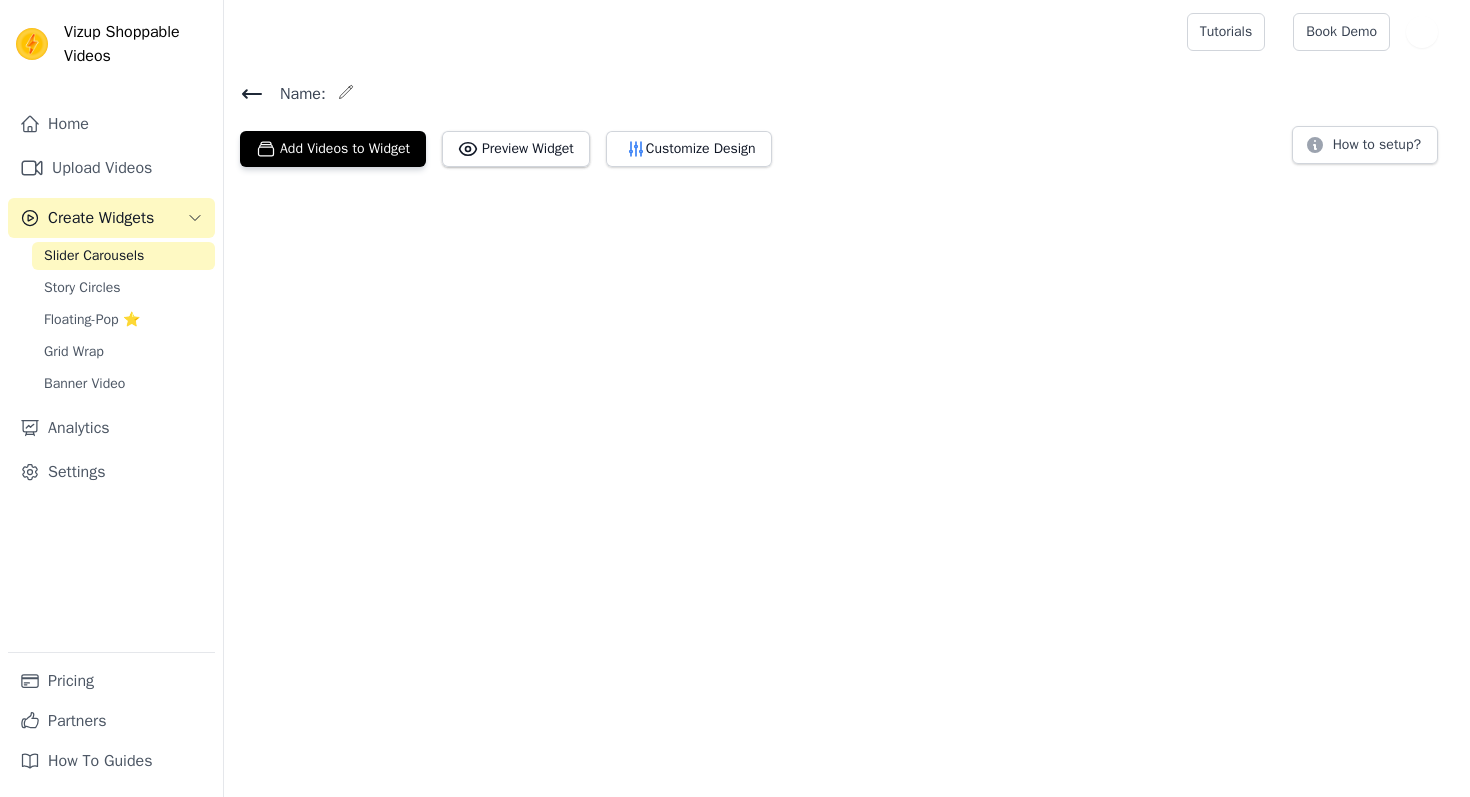 scroll, scrollTop: 0, scrollLeft: 0, axis: both 